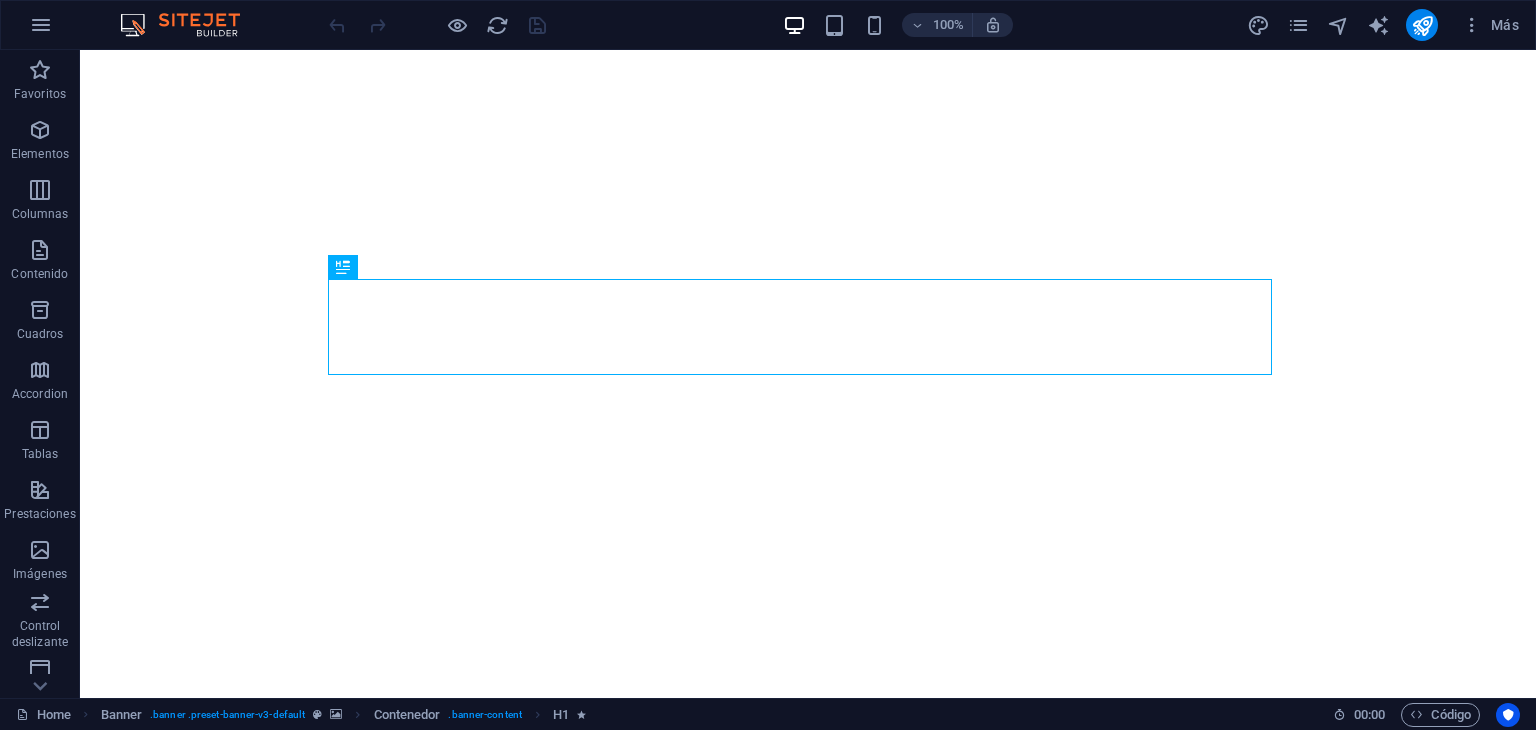 scroll, scrollTop: 0, scrollLeft: 0, axis: both 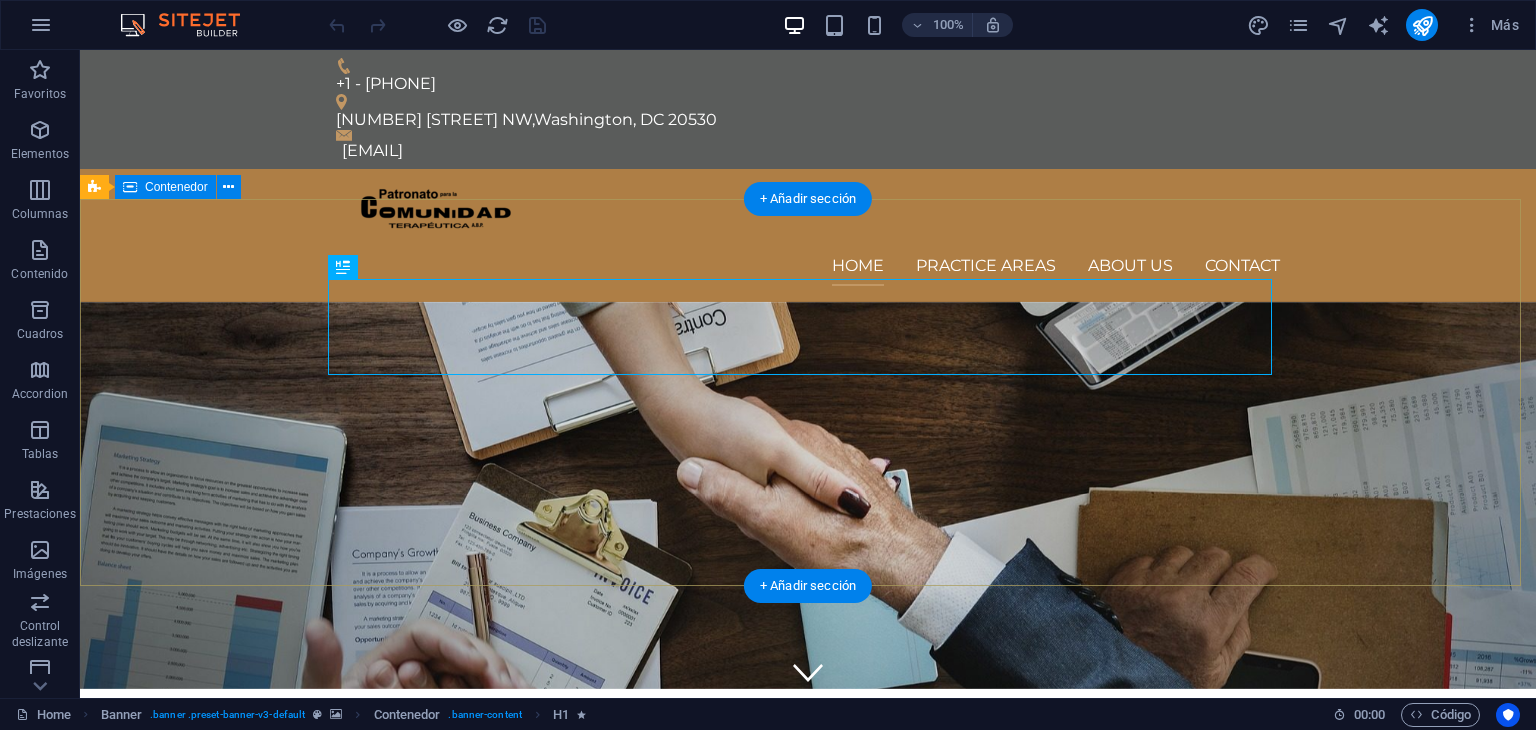 click on "We protect your rights Consetetur sadipscing elitr, sed diam nonumy eirmod tempor invidunt ut labore et dolore magna aliquyam erat, sed diam voluptua. At vero eos et accusam et justo duo dolores et ea rebum. Learn more" at bounding box center (808, 882) 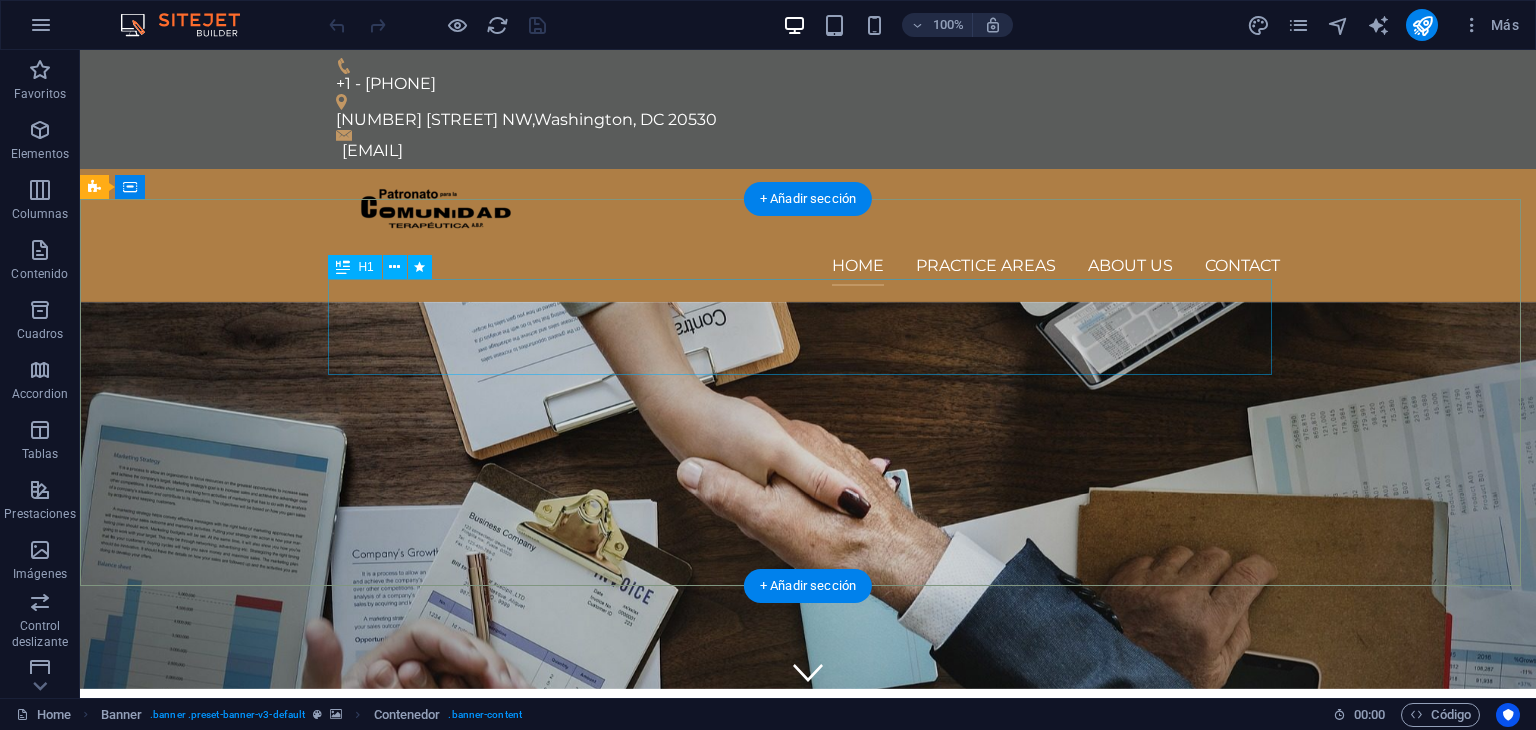 click on "We protect your rights" at bounding box center (808, 817) 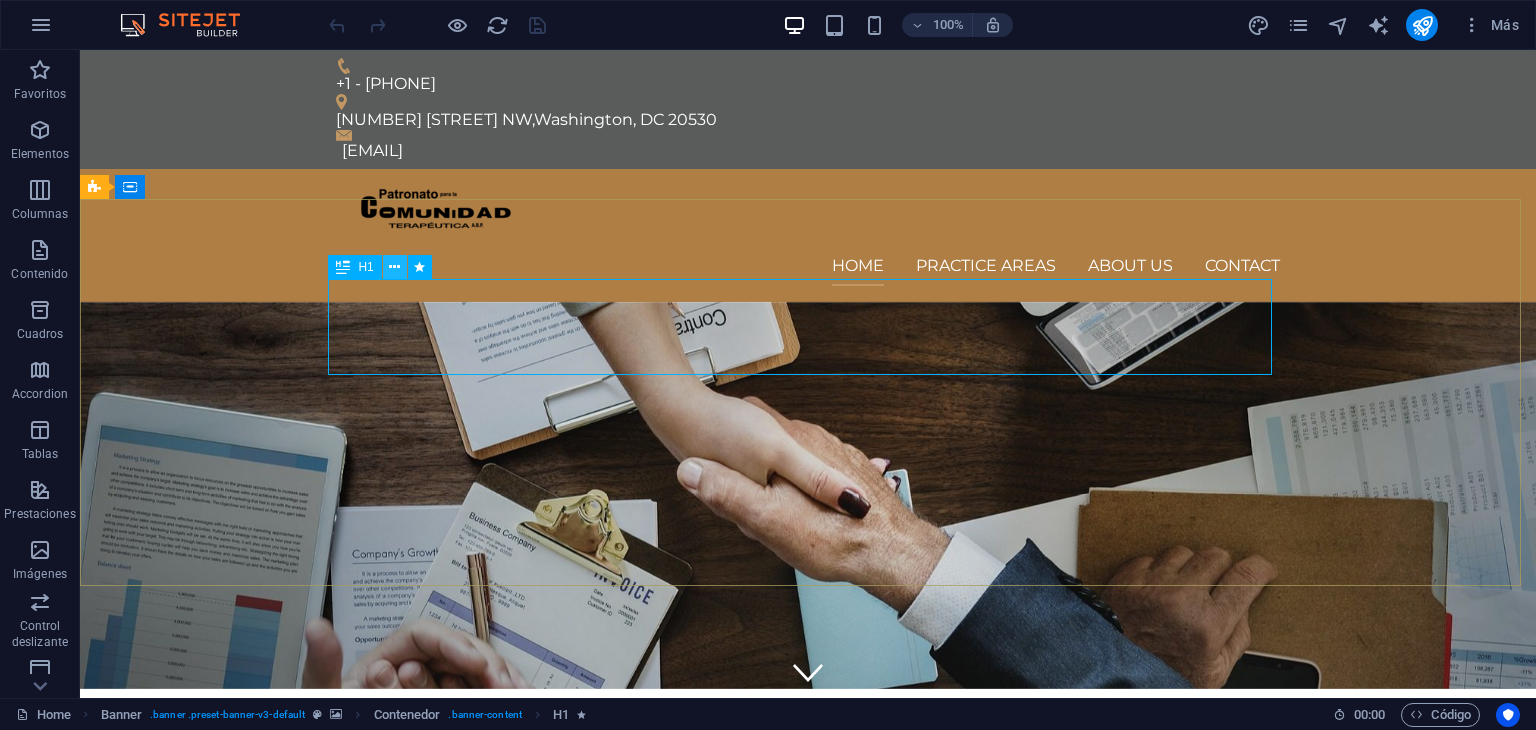 click at bounding box center [394, 267] 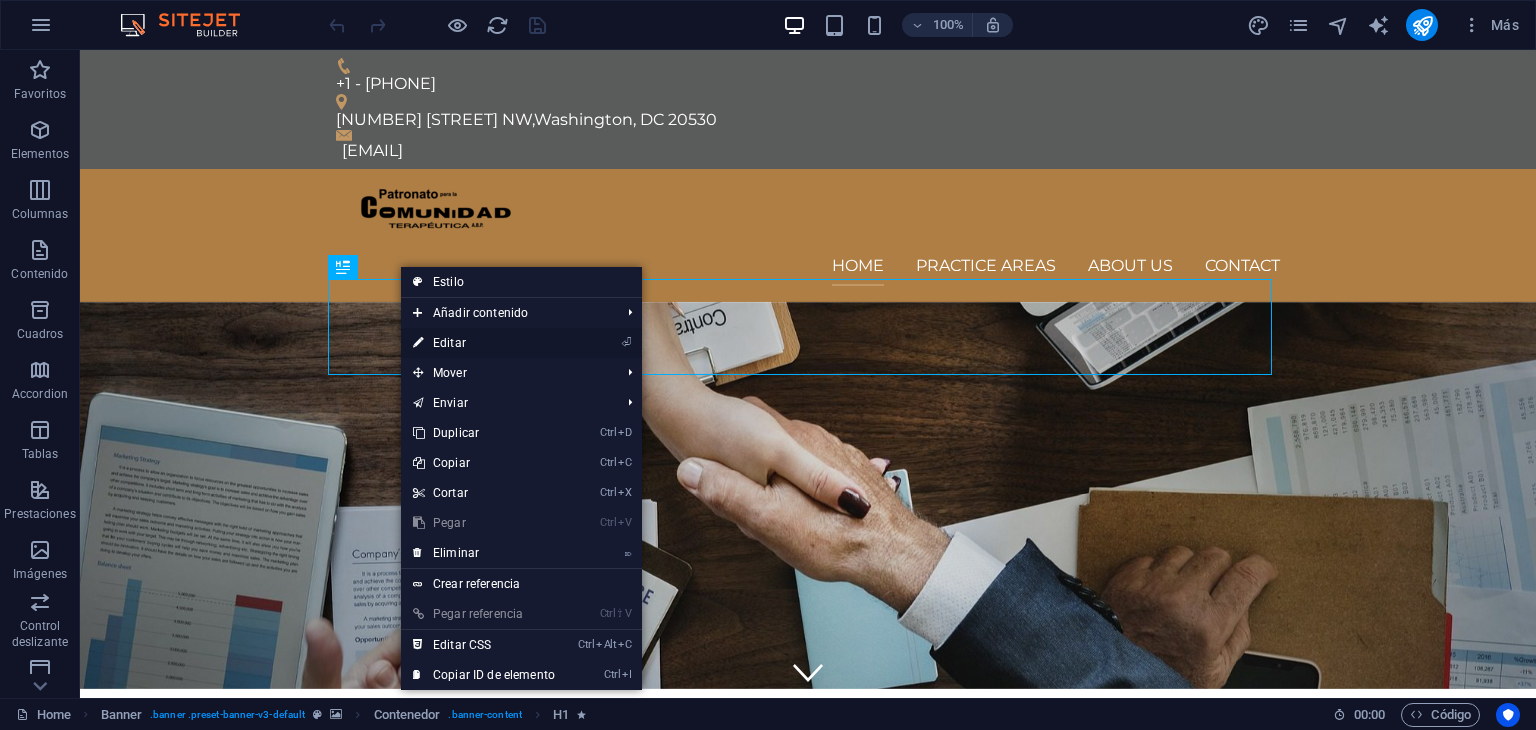 click on "⏎  Editar" at bounding box center [484, 343] 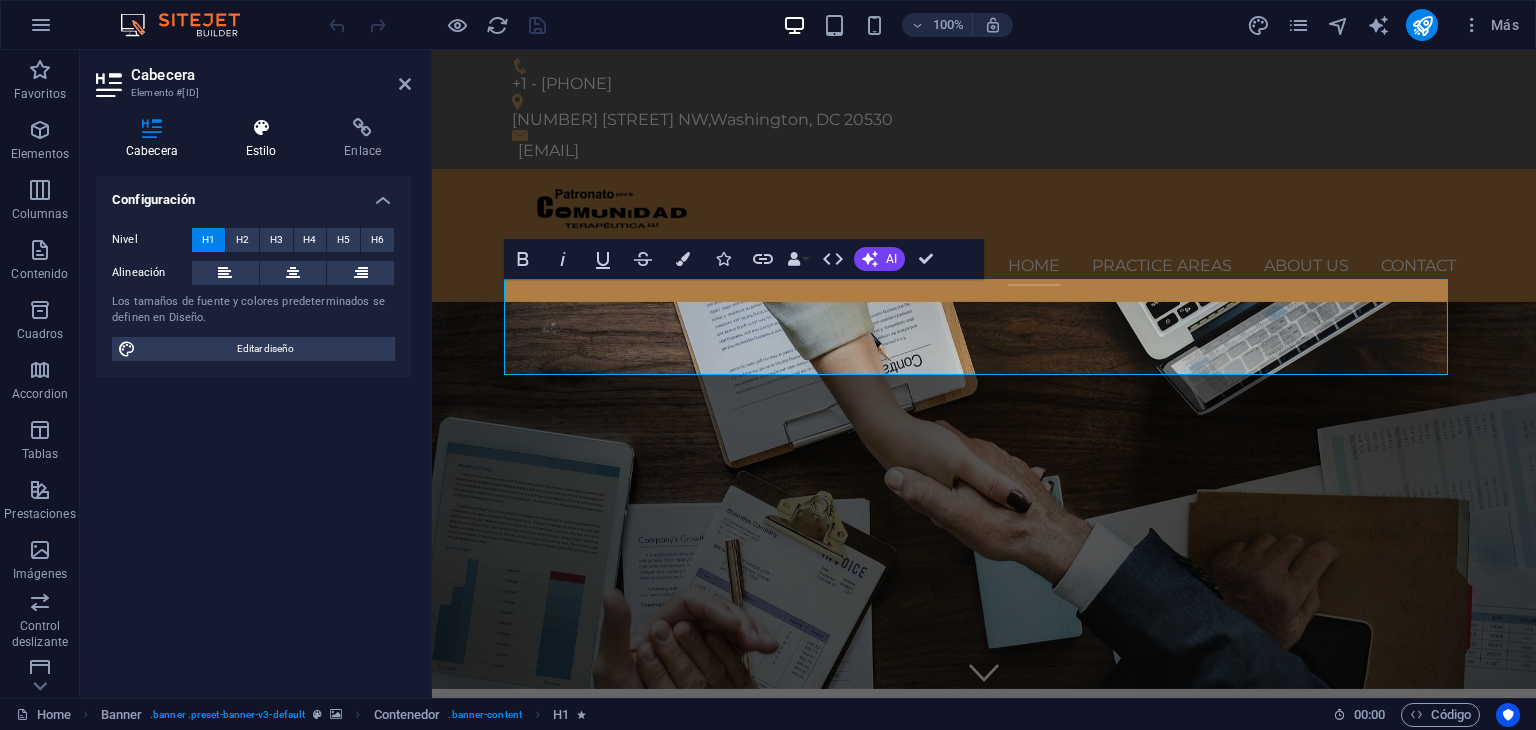 click at bounding box center (261, 128) 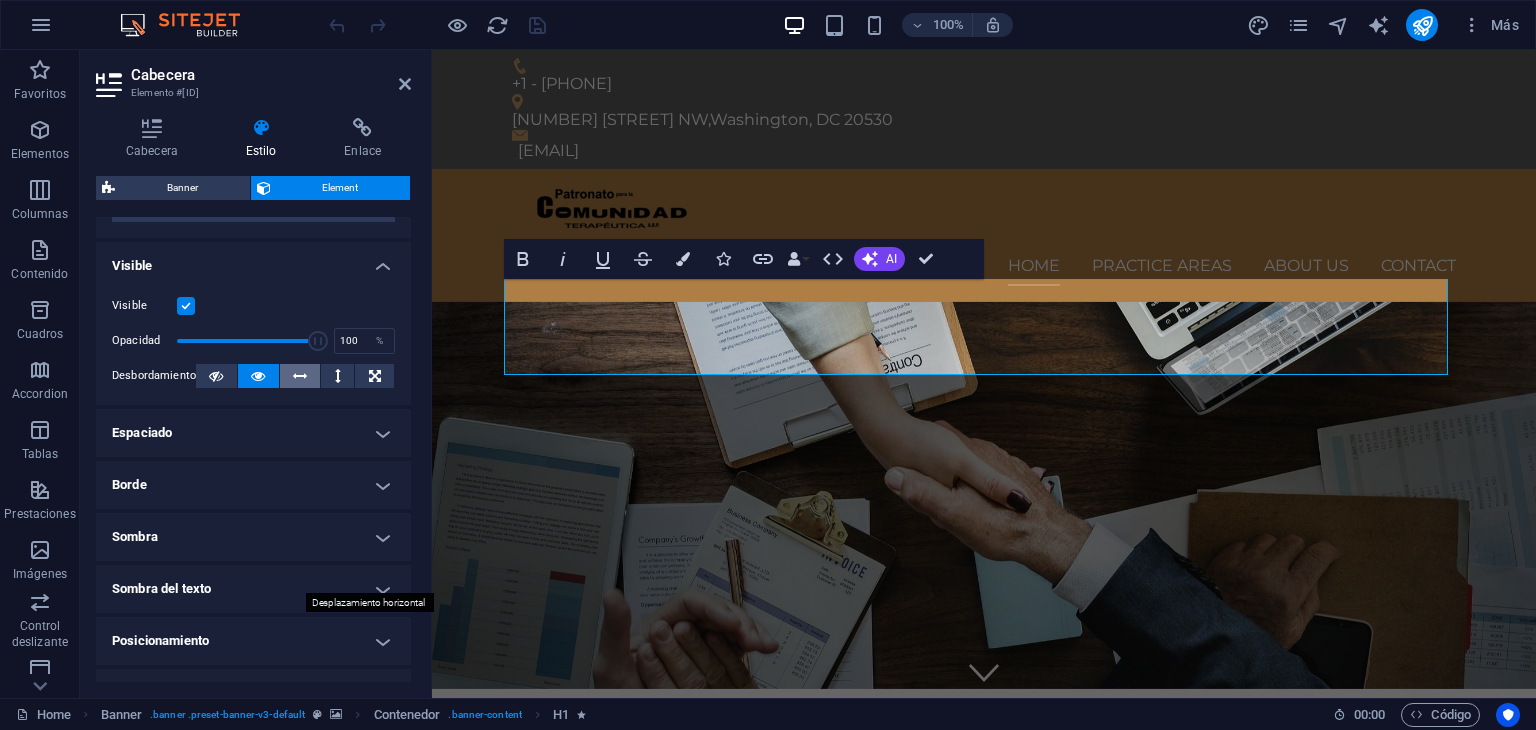 scroll, scrollTop: 212, scrollLeft: 0, axis: vertical 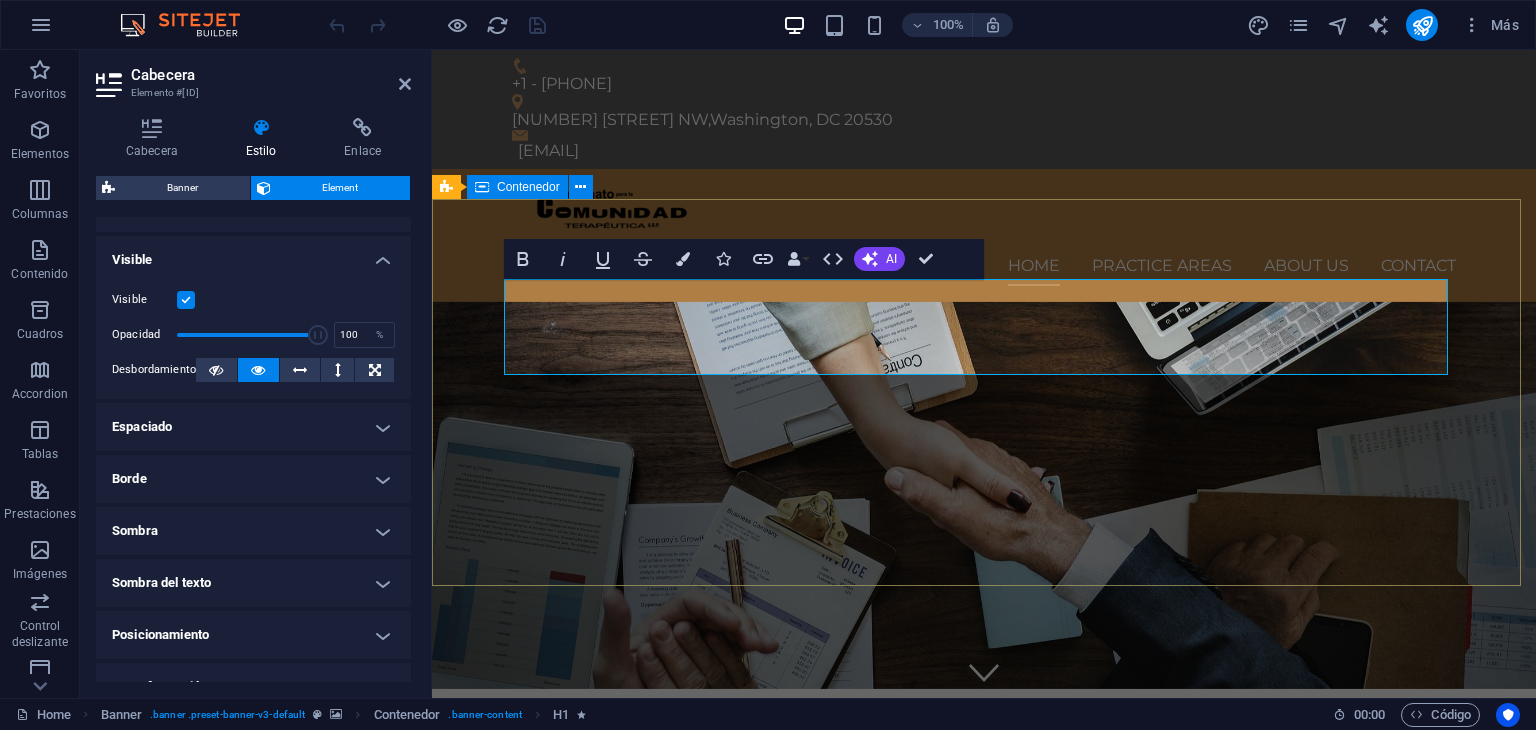 click on "We protect your rights Consetetur sadipscing elitr, sed diam nonumy eirmod tempor invidunt ut labore et dolore magna aliquyam erat, sed diam voluptua. At vero eos et accusam et justo duo dolores et ea rebum. Learn more" at bounding box center [984, 882] 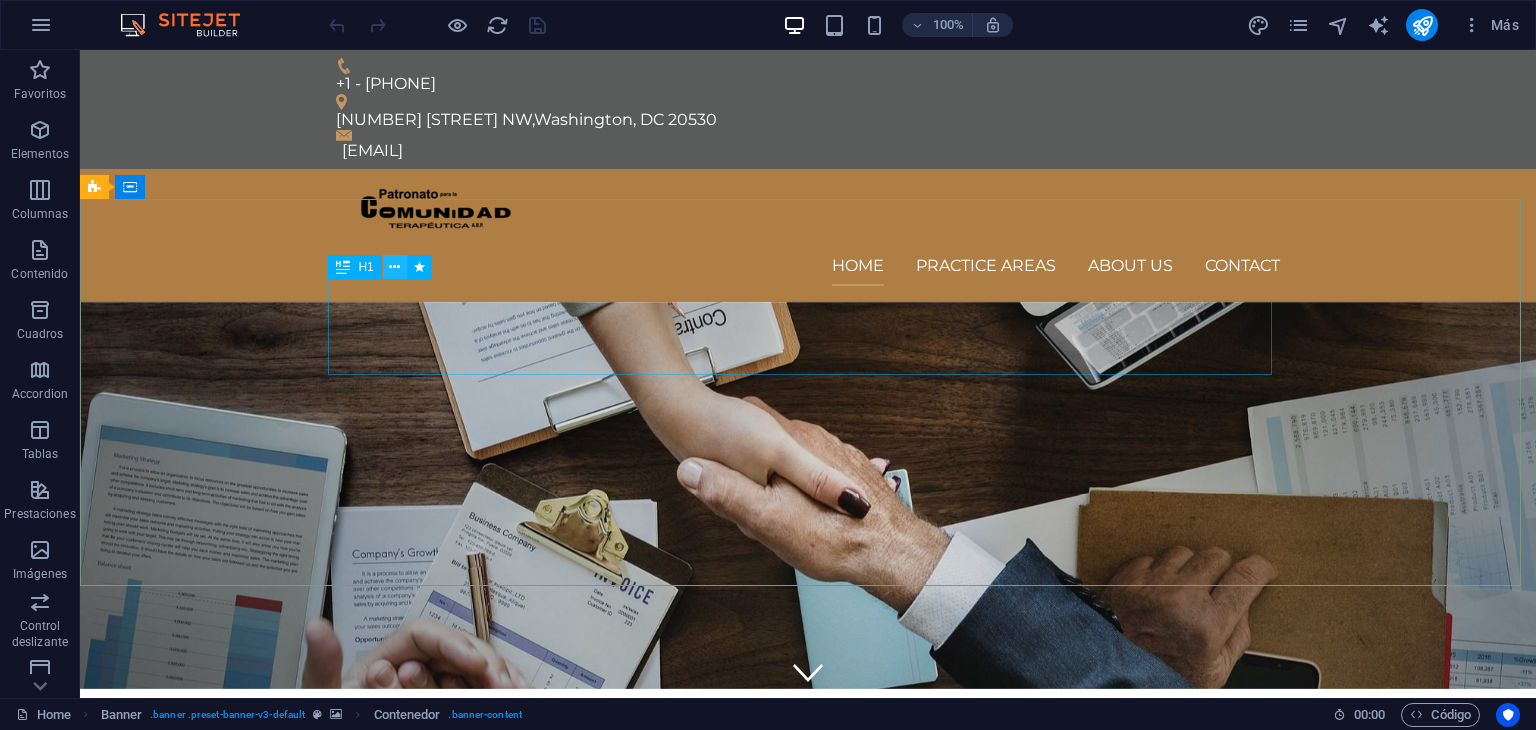 click at bounding box center [394, 267] 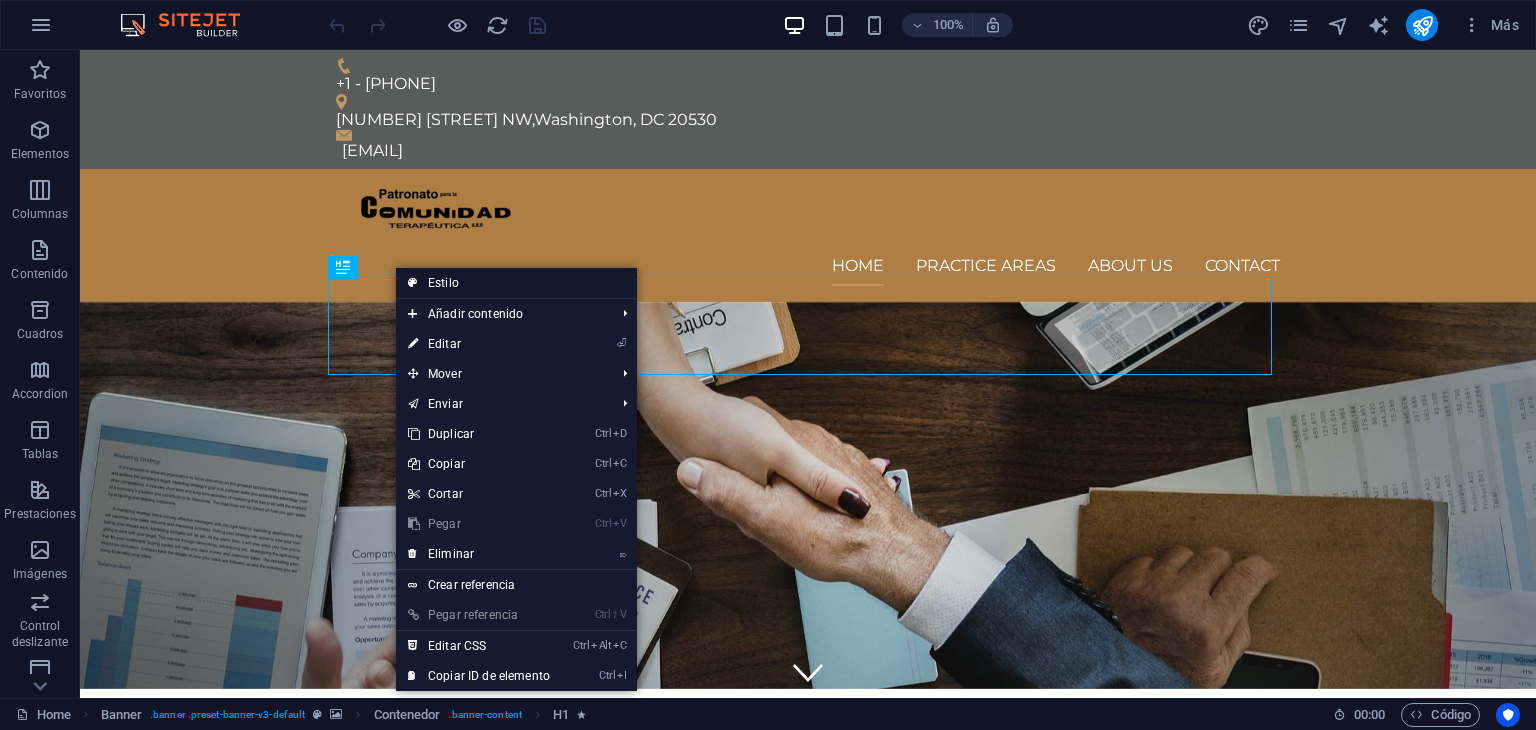 click on "Estilo" at bounding box center [516, 283] 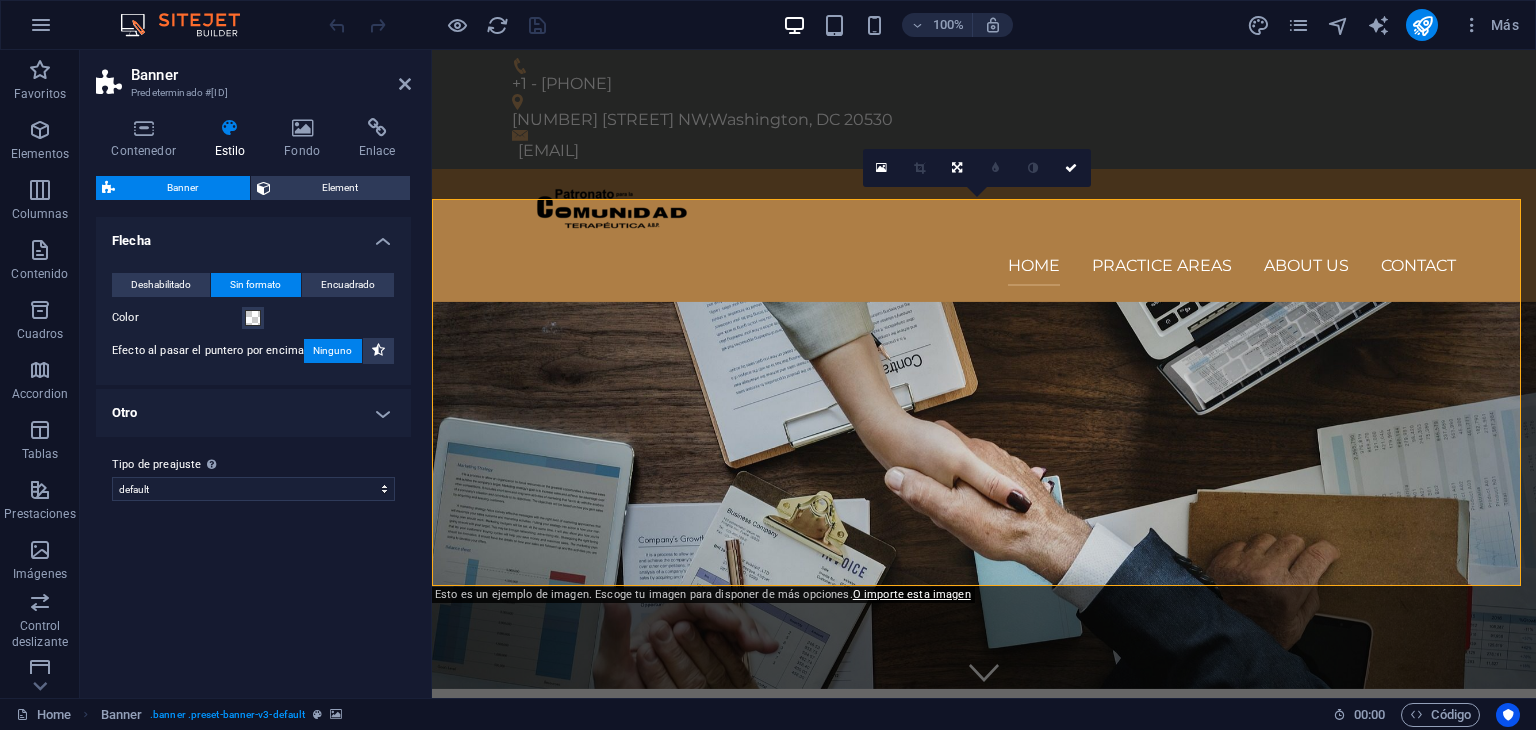 click on "Banner" at bounding box center (271, 75) 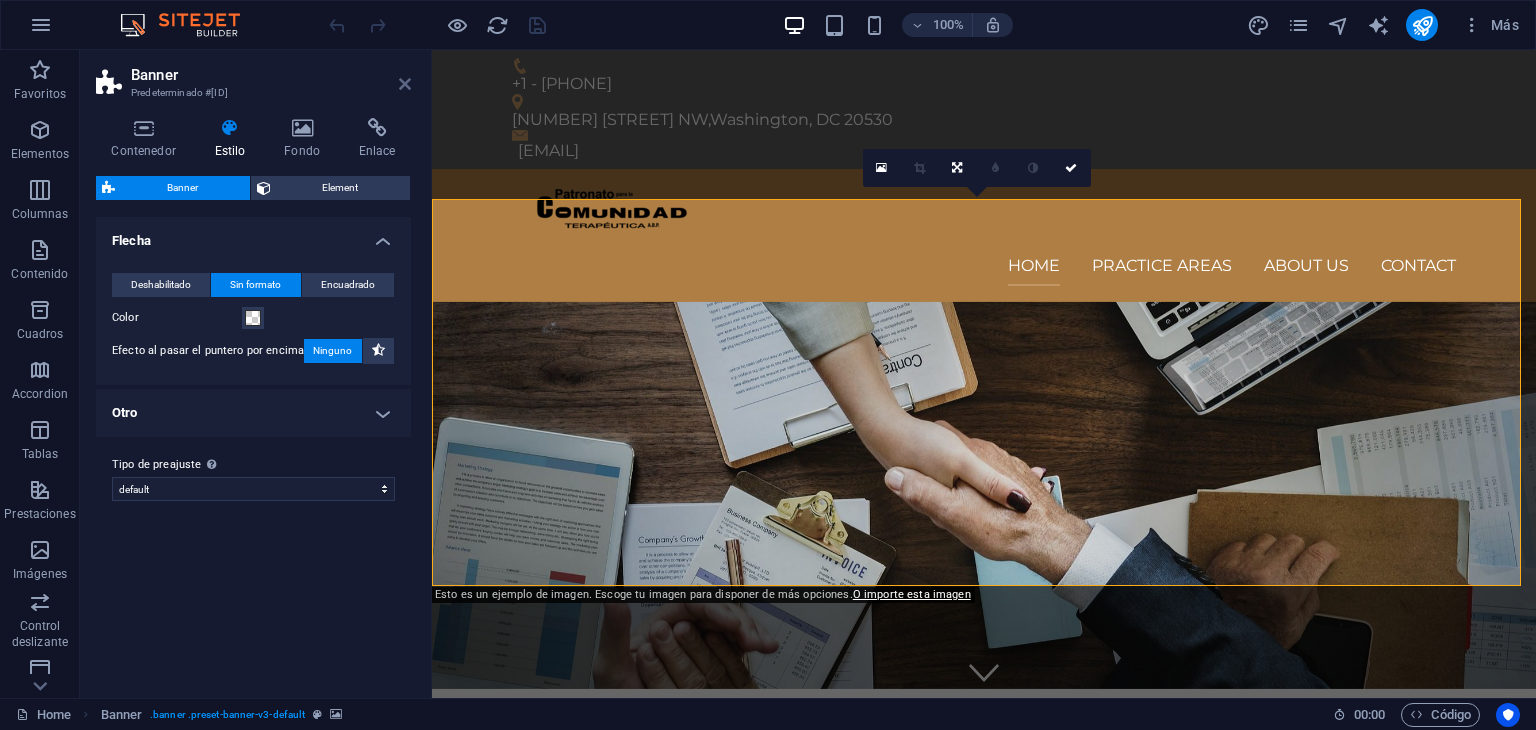 click at bounding box center (405, 84) 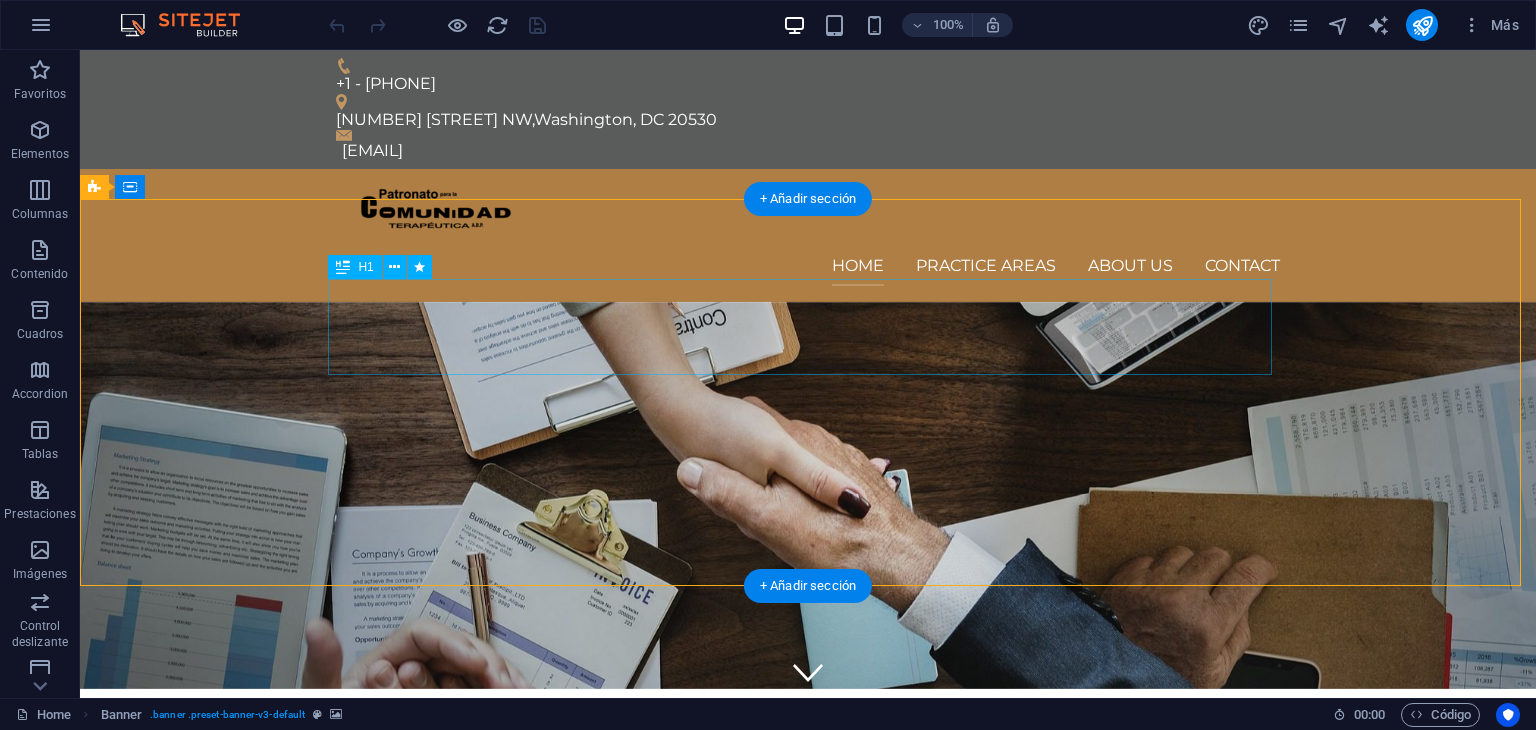click on "We protect your rights" at bounding box center (808, 817) 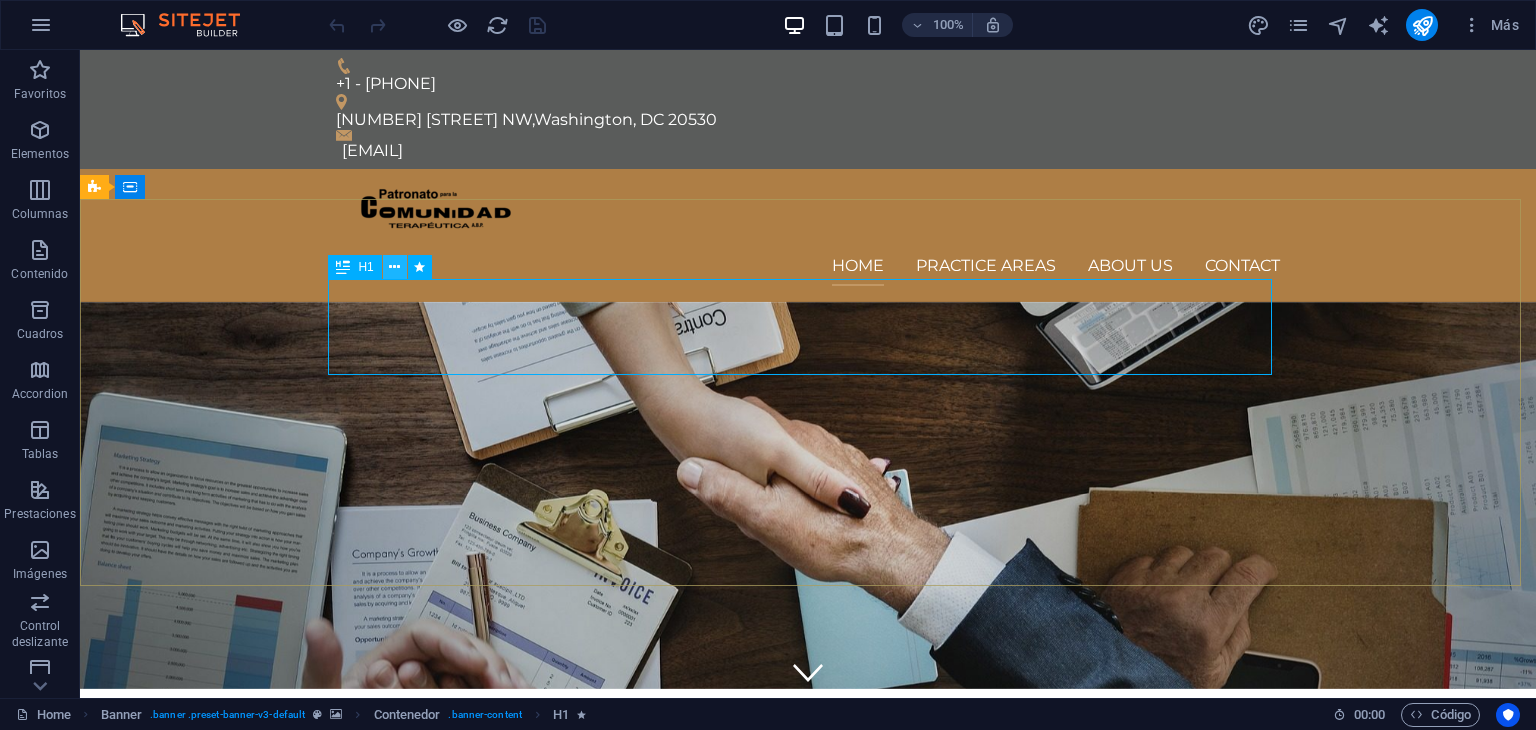 click at bounding box center [394, 267] 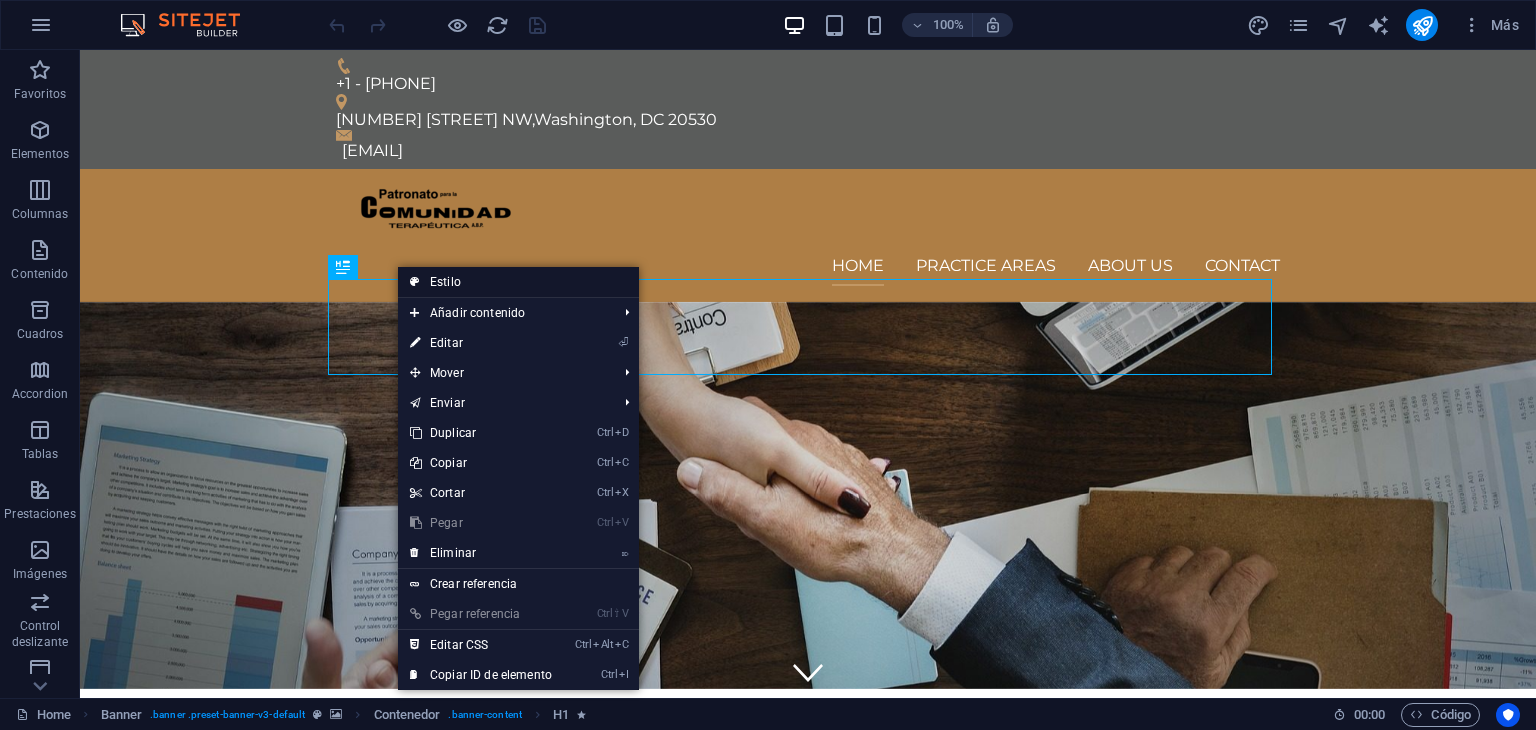 click on "Estilo" at bounding box center (518, 282) 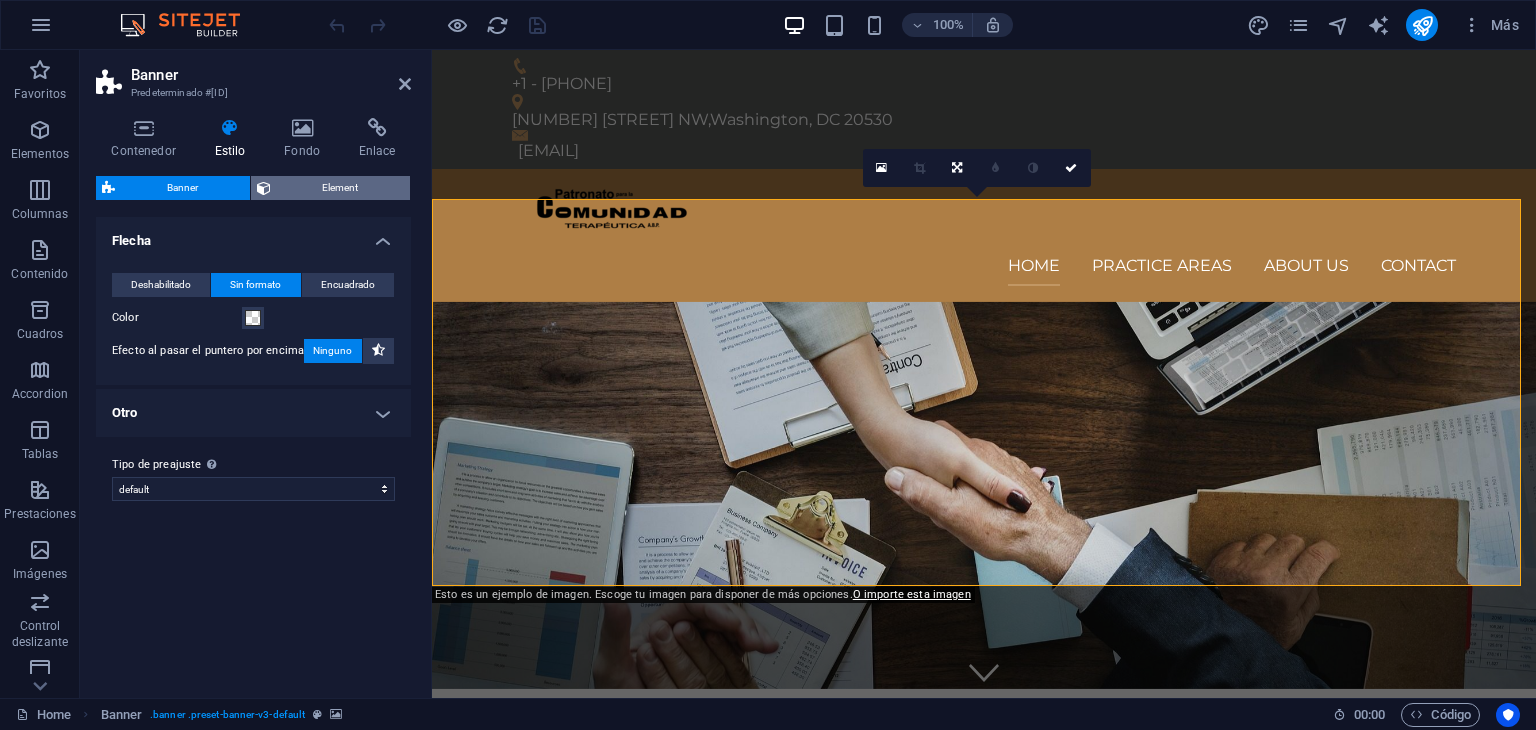 click on "Element" at bounding box center [341, 188] 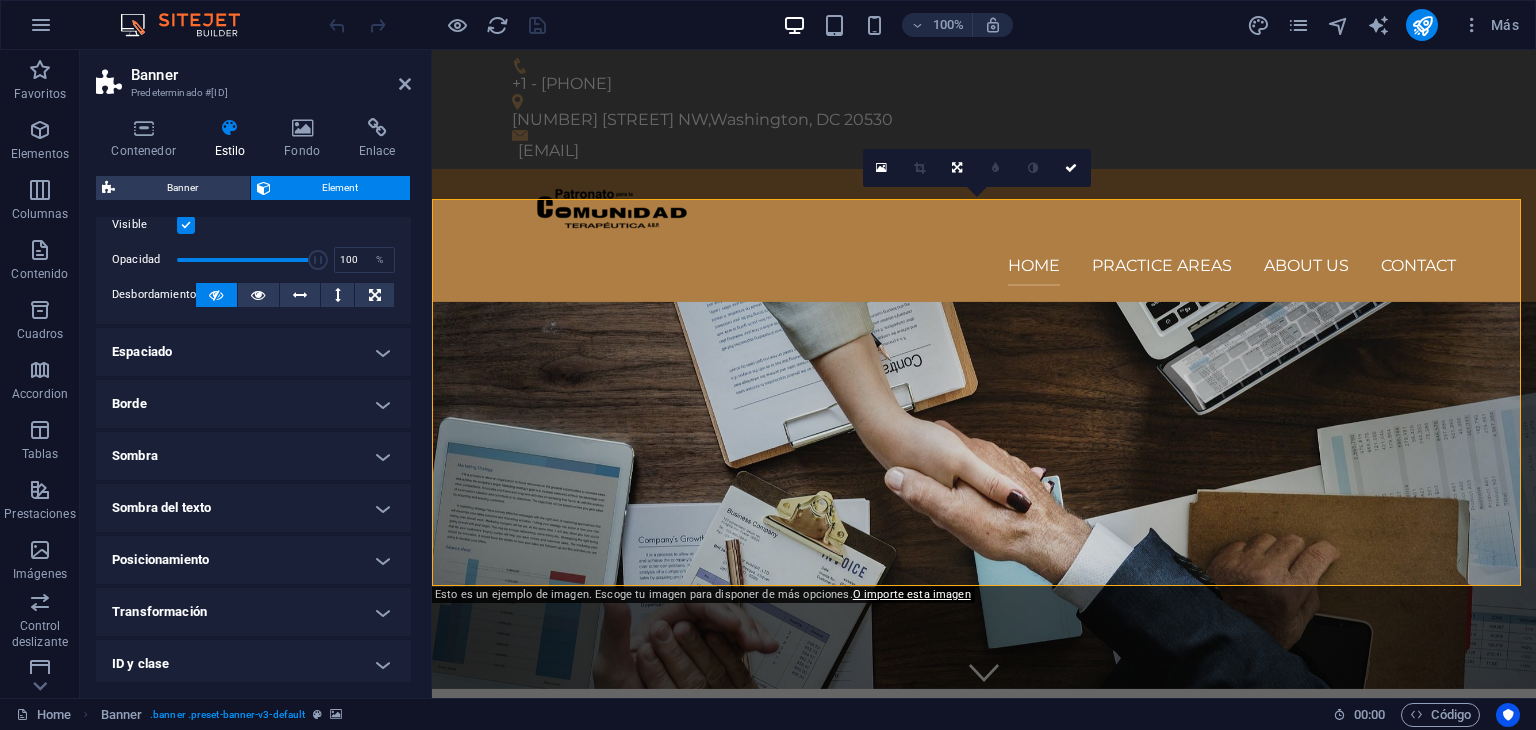 scroll, scrollTop: 0, scrollLeft: 0, axis: both 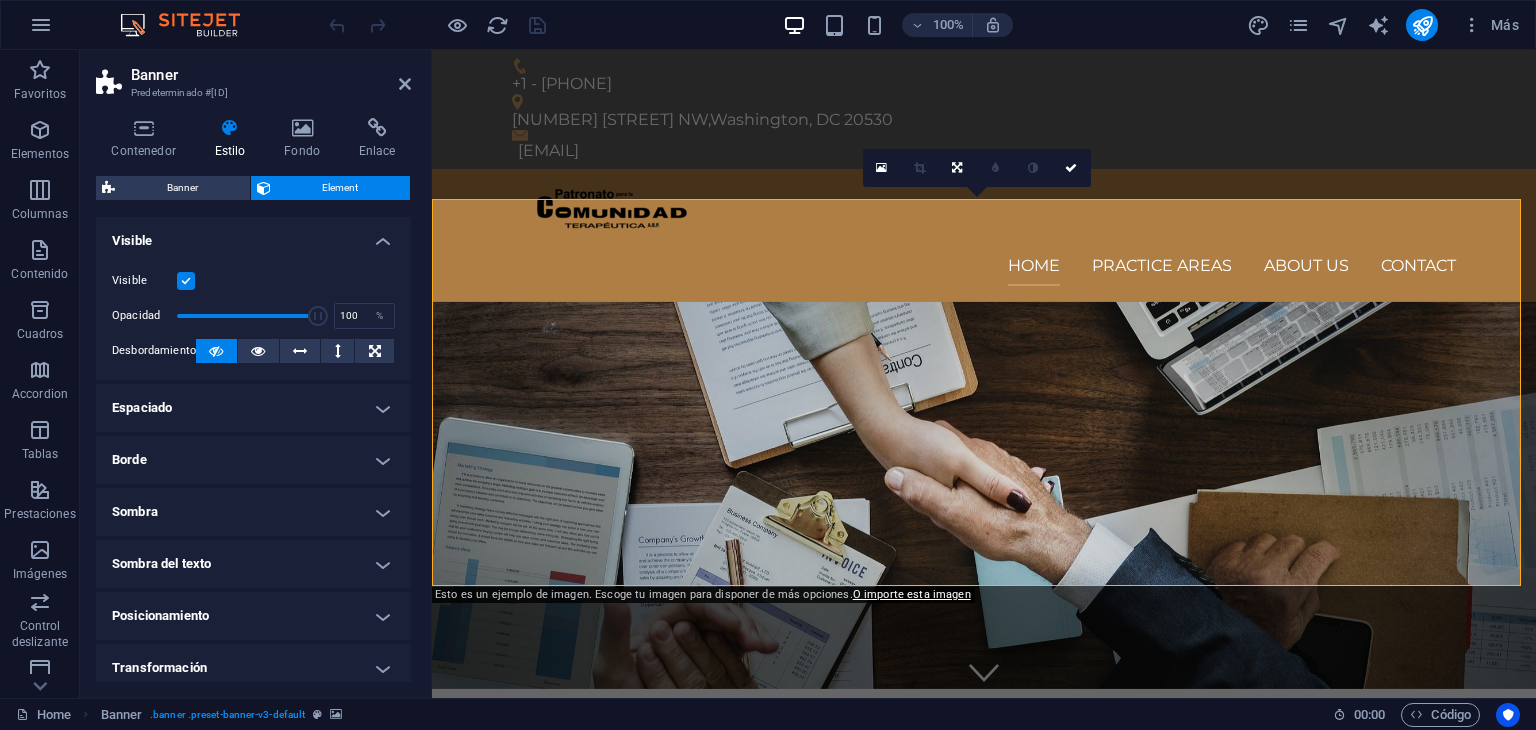 click on "Espaciado" at bounding box center (253, 408) 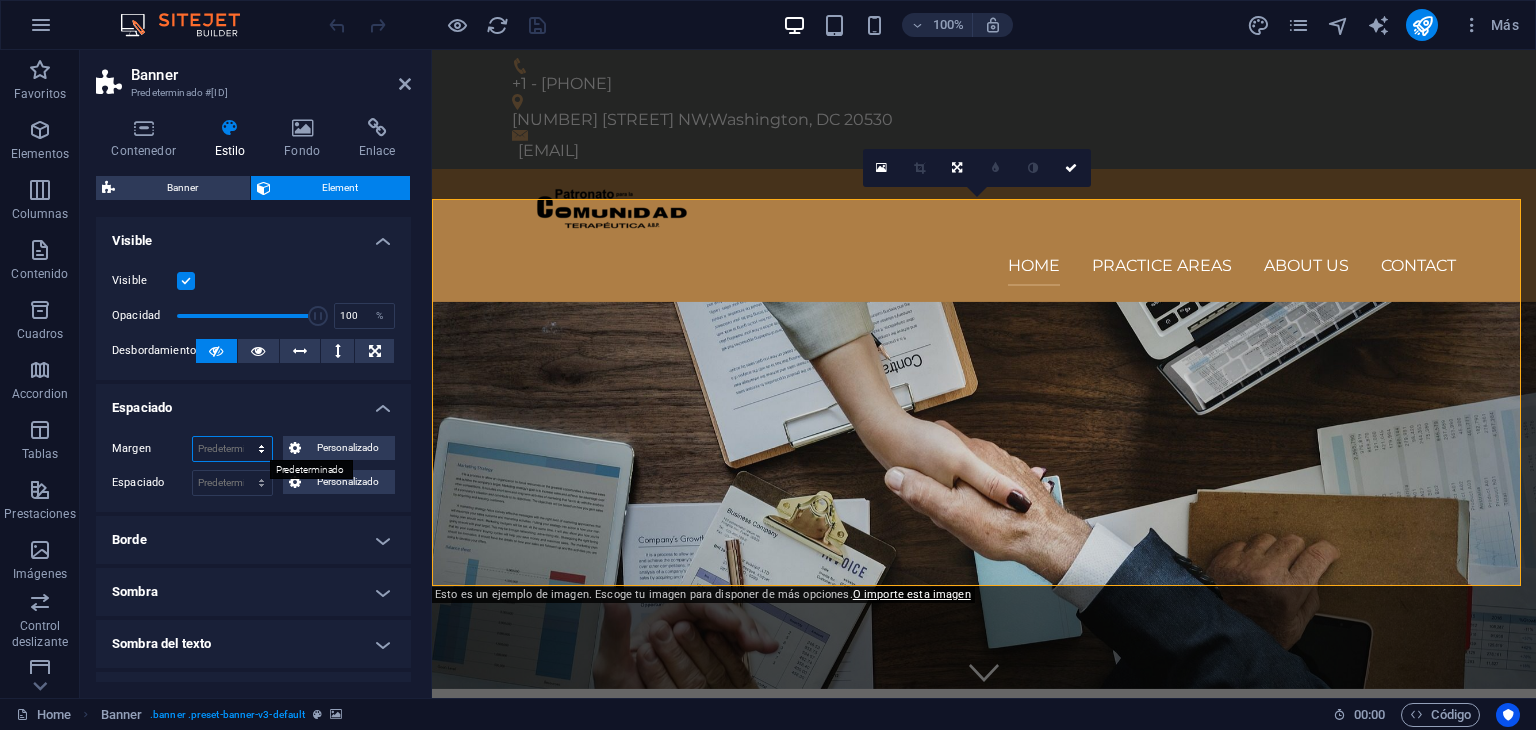 click on "Predeterminado automático px % rem vw vh Personalizado" at bounding box center [232, 449] 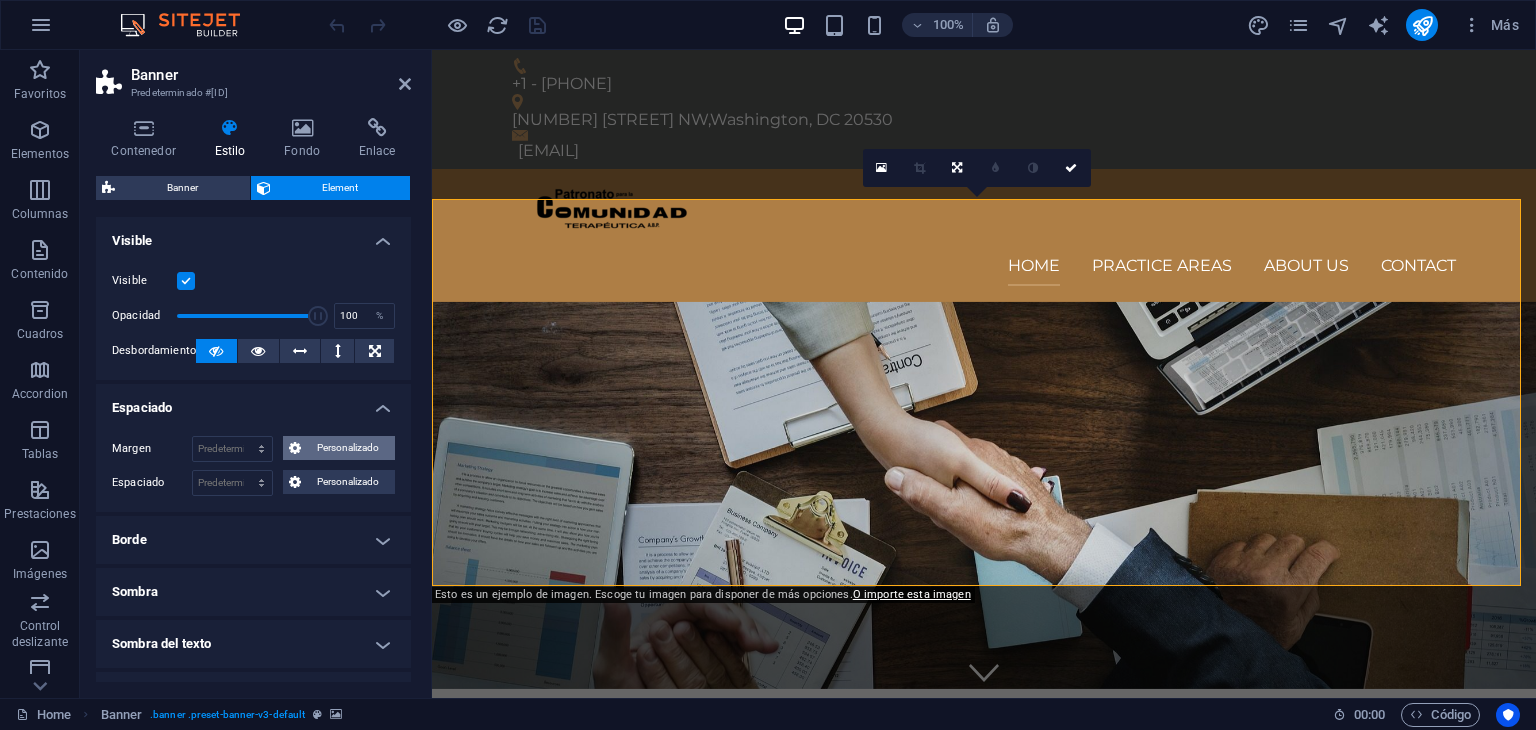 click on "Personalizado" at bounding box center (348, 448) 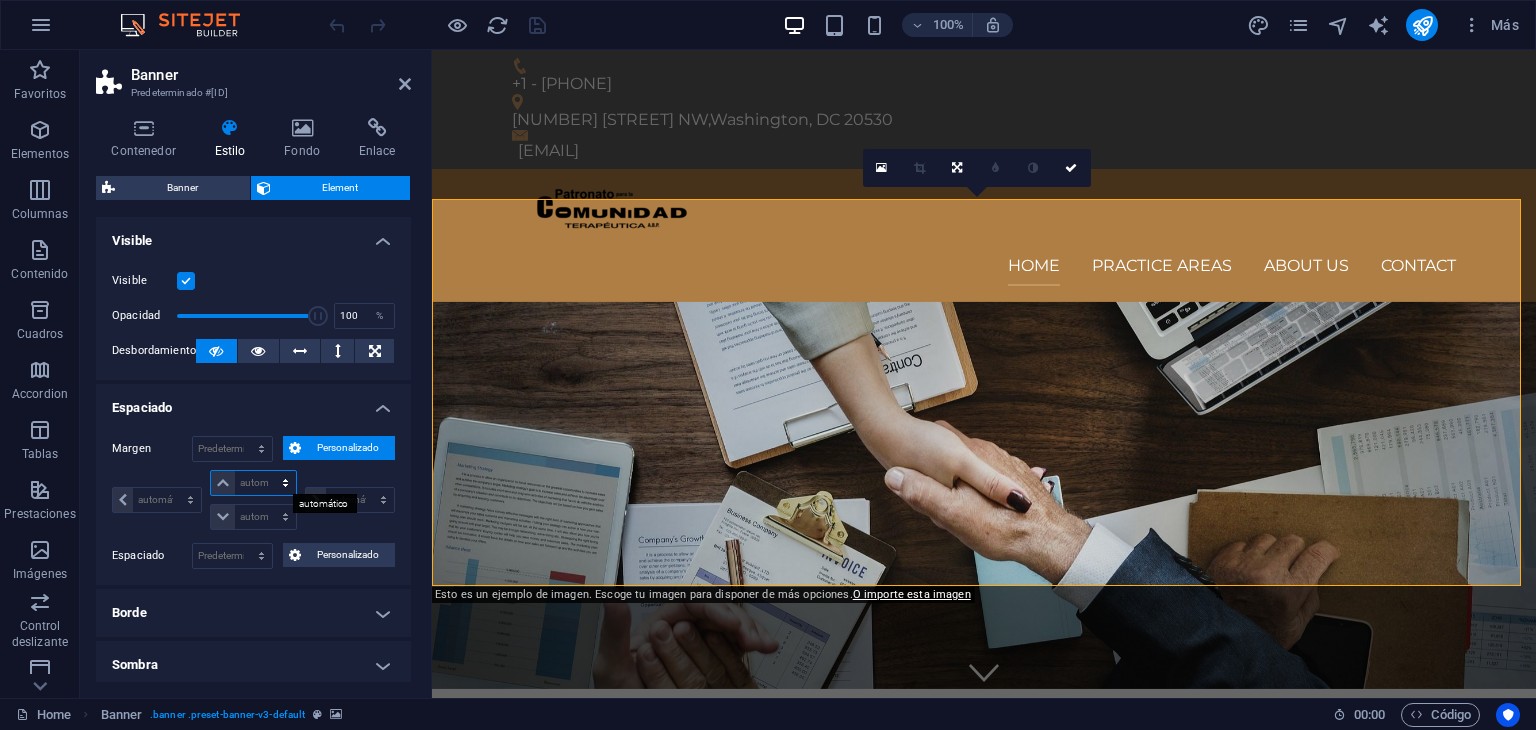 click on "automático px % rem vw vh" at bounding box center (253, 483) 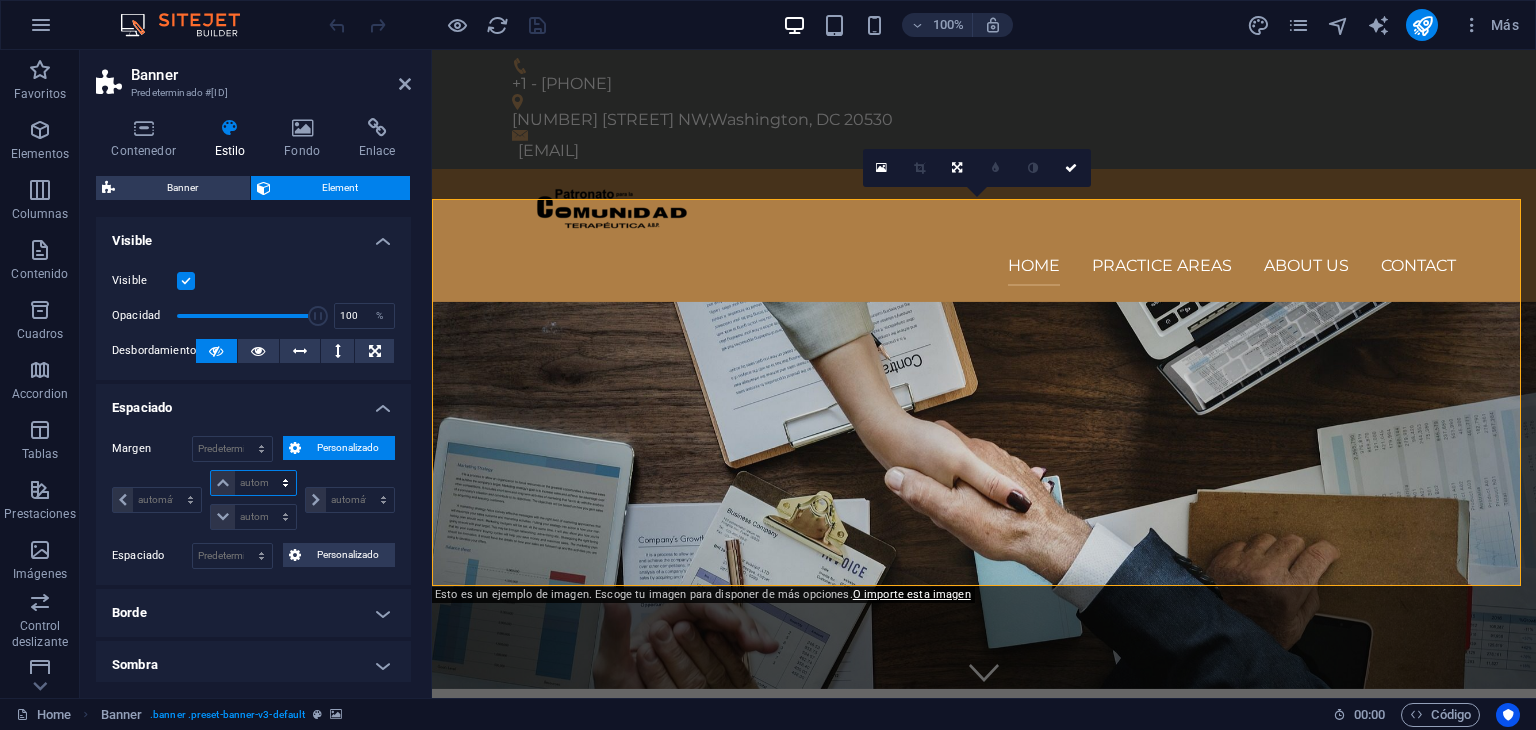 click on "automático px % rem vw vh" at bounding box center [253, 483] 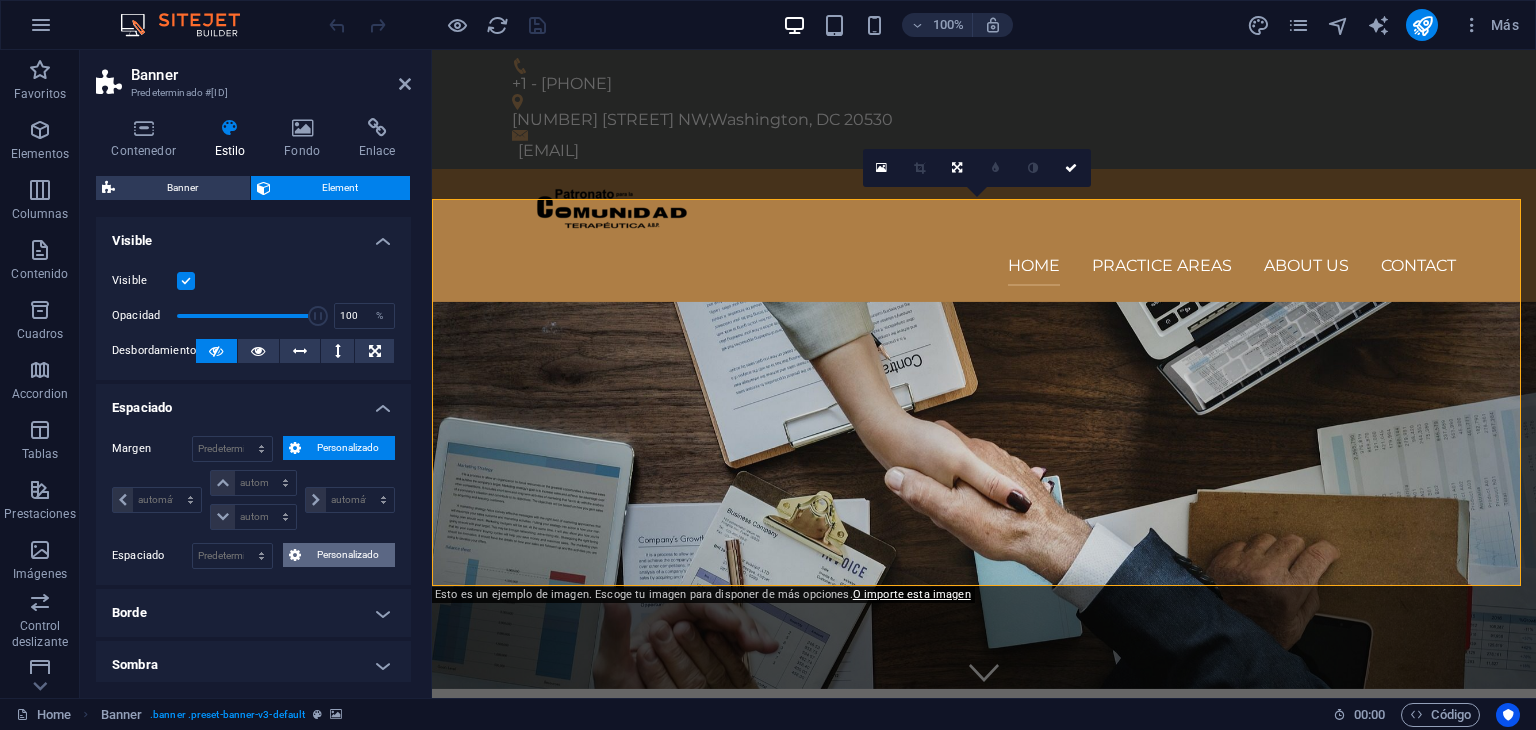 click on "Personalizado" at bounding box center (348, 555) 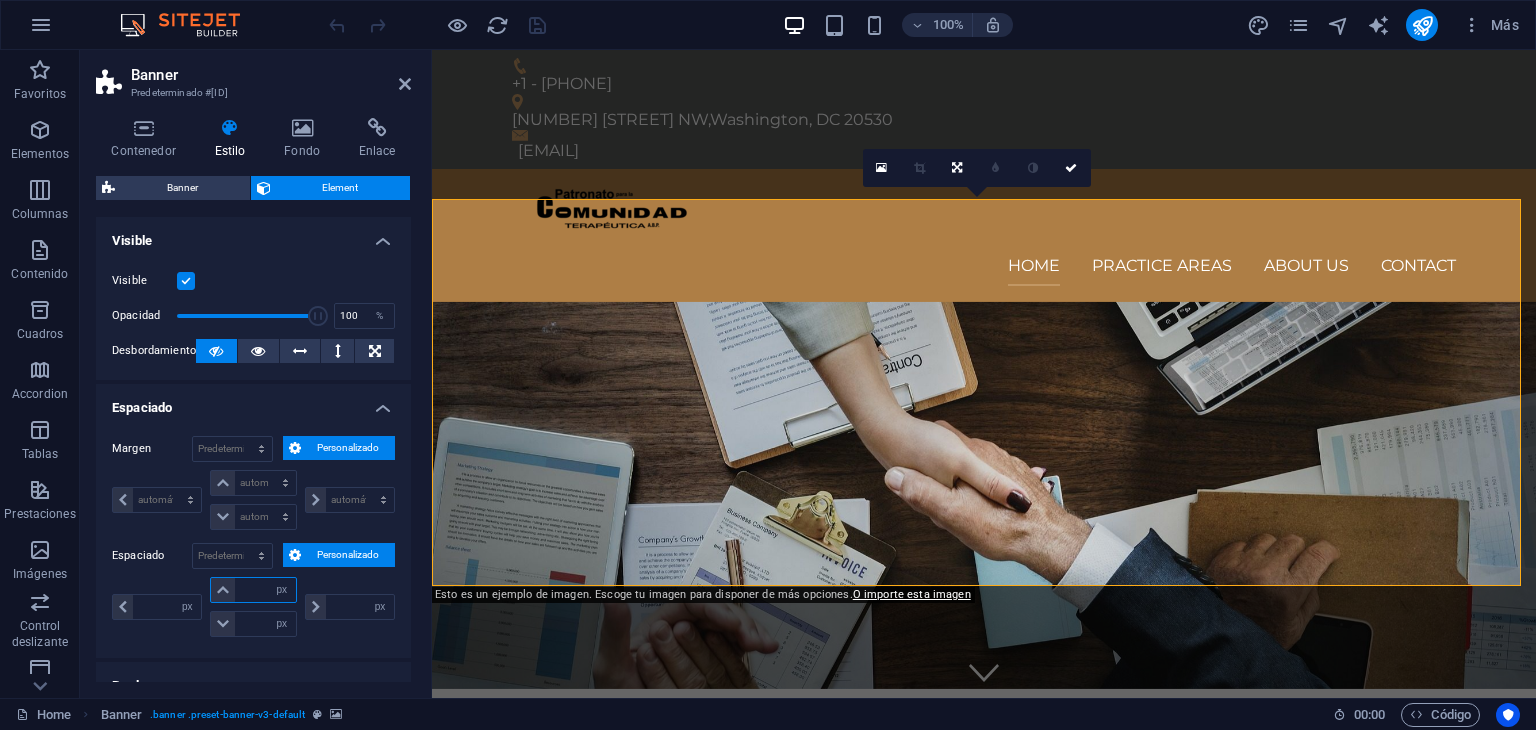 click at bounding box center [265, 590] 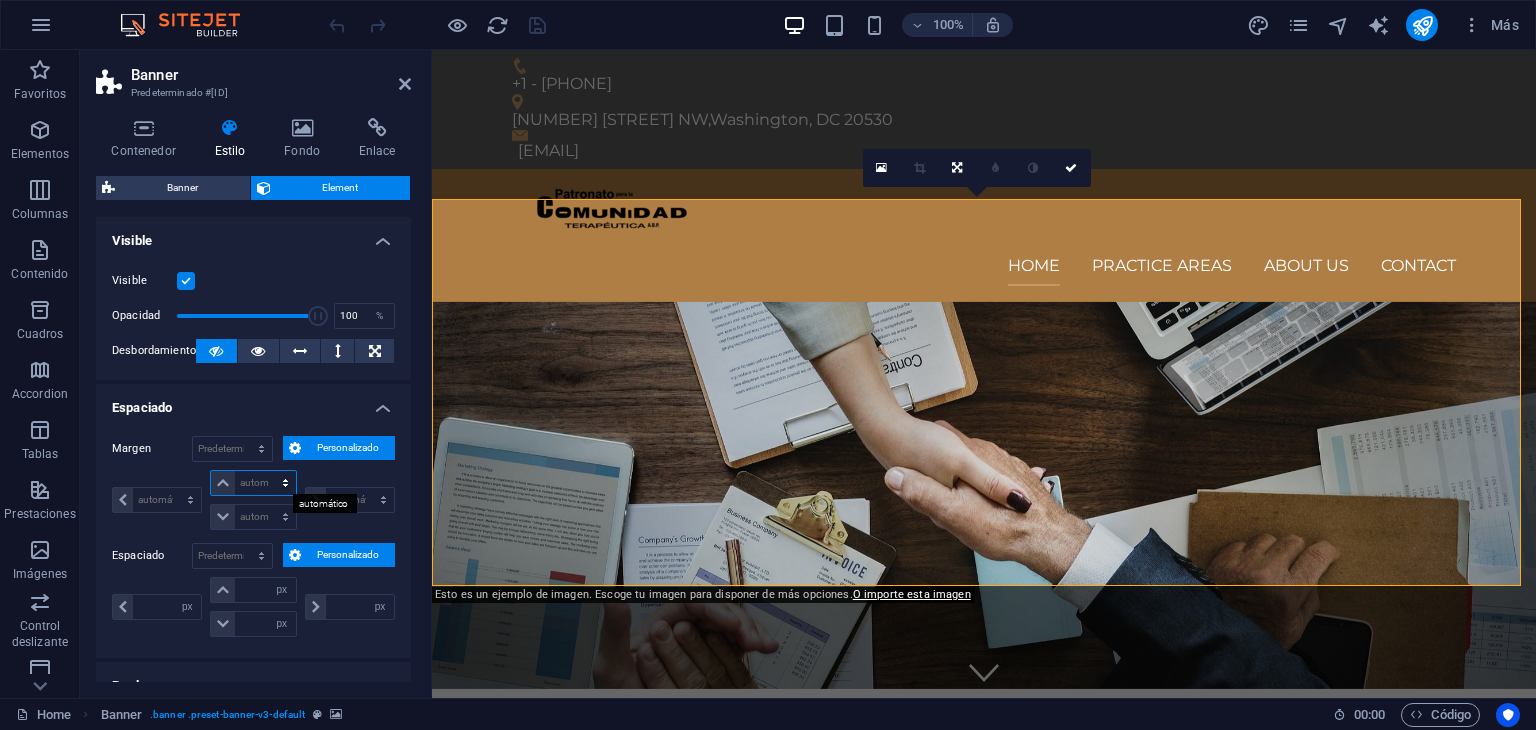 click on "automático px % rem vw vh" at bounding box center [253, 483] 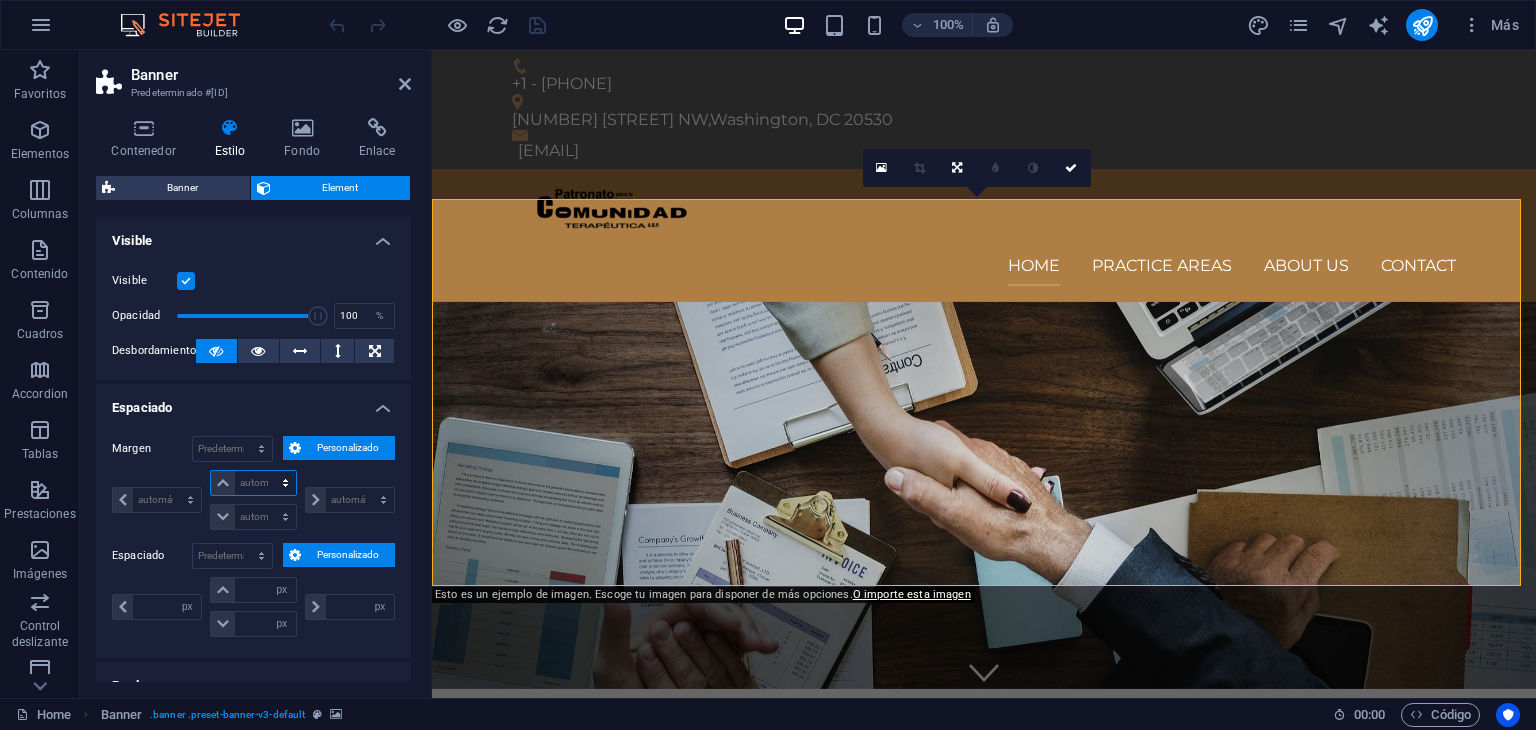 select on "px" 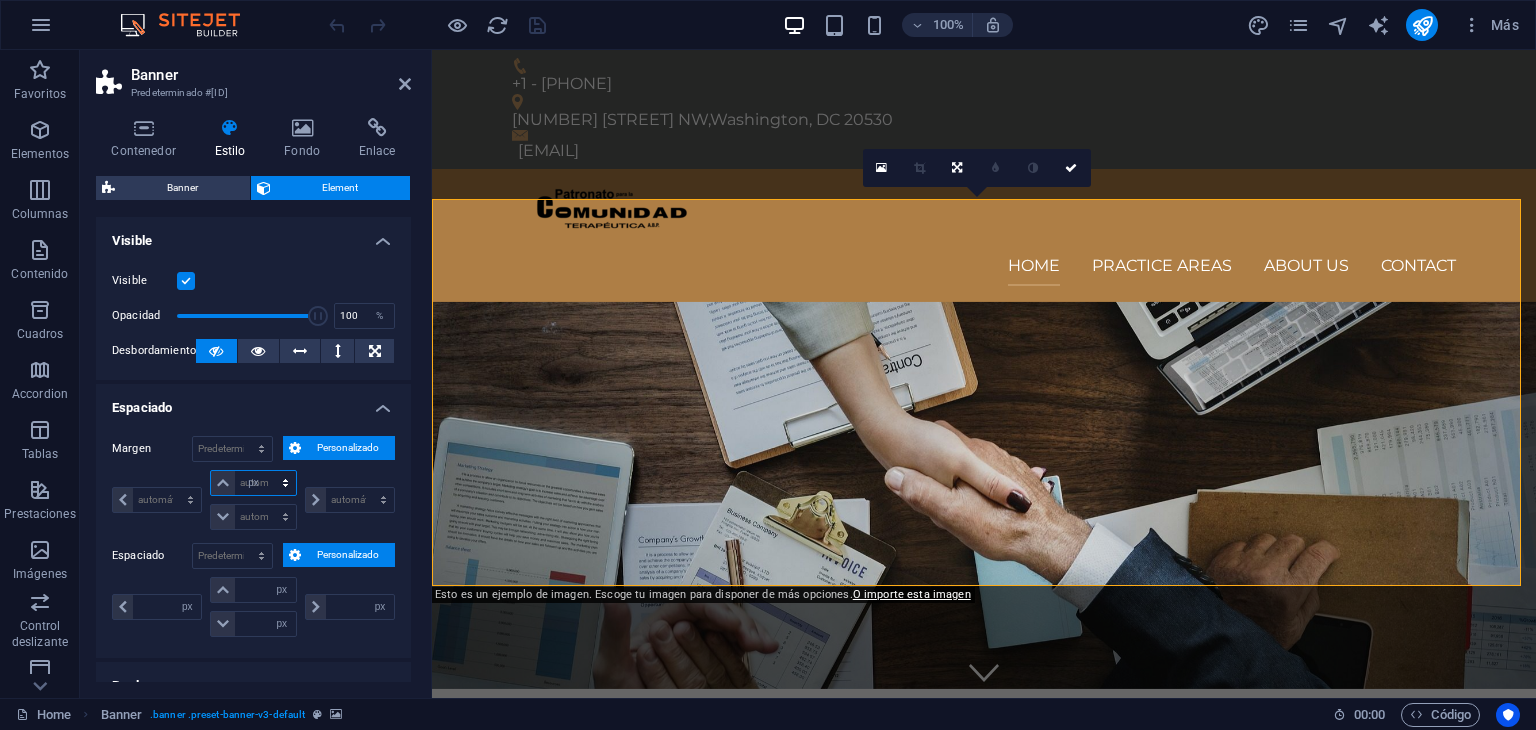 click on "automático px % rem vw vh" at bounding box center (253, 483) 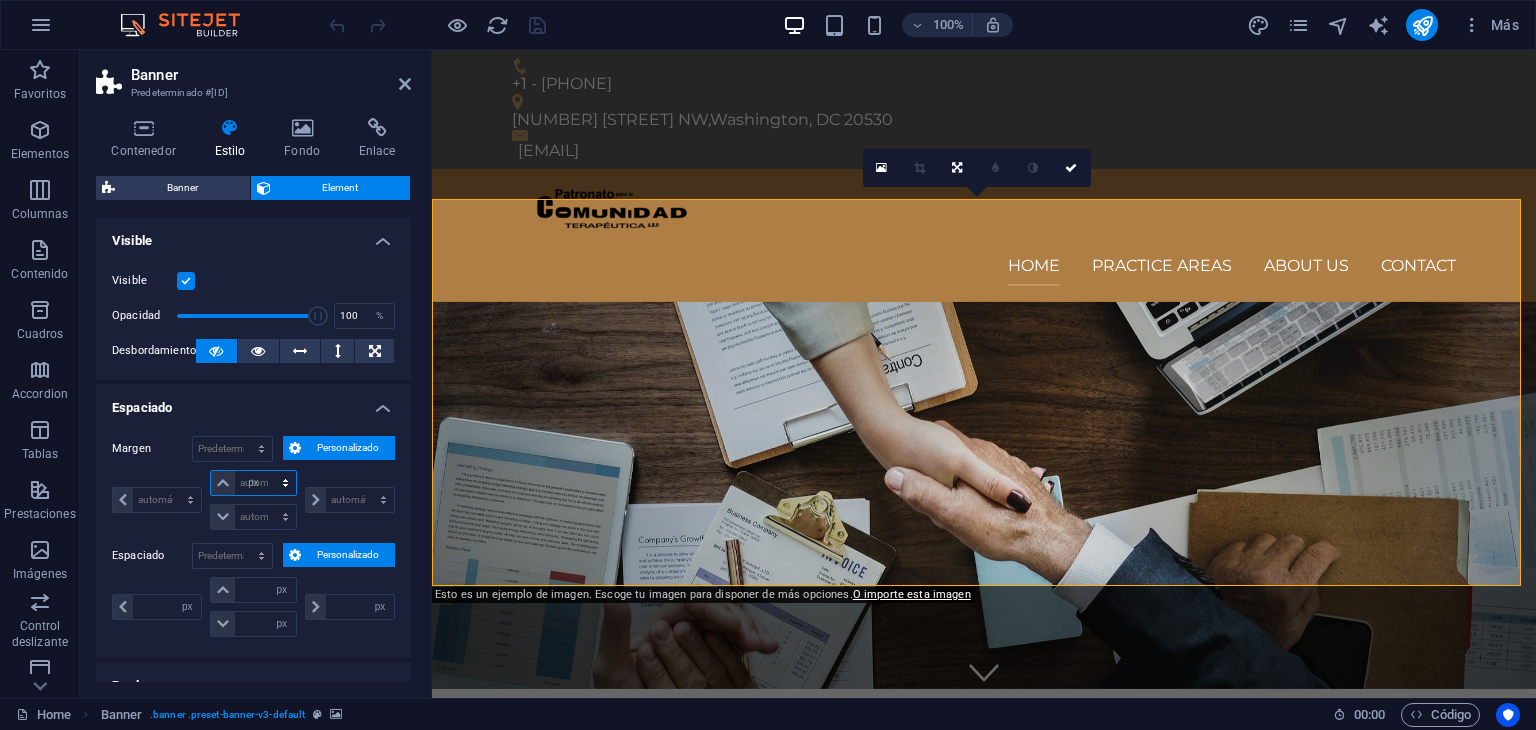 select on "px" 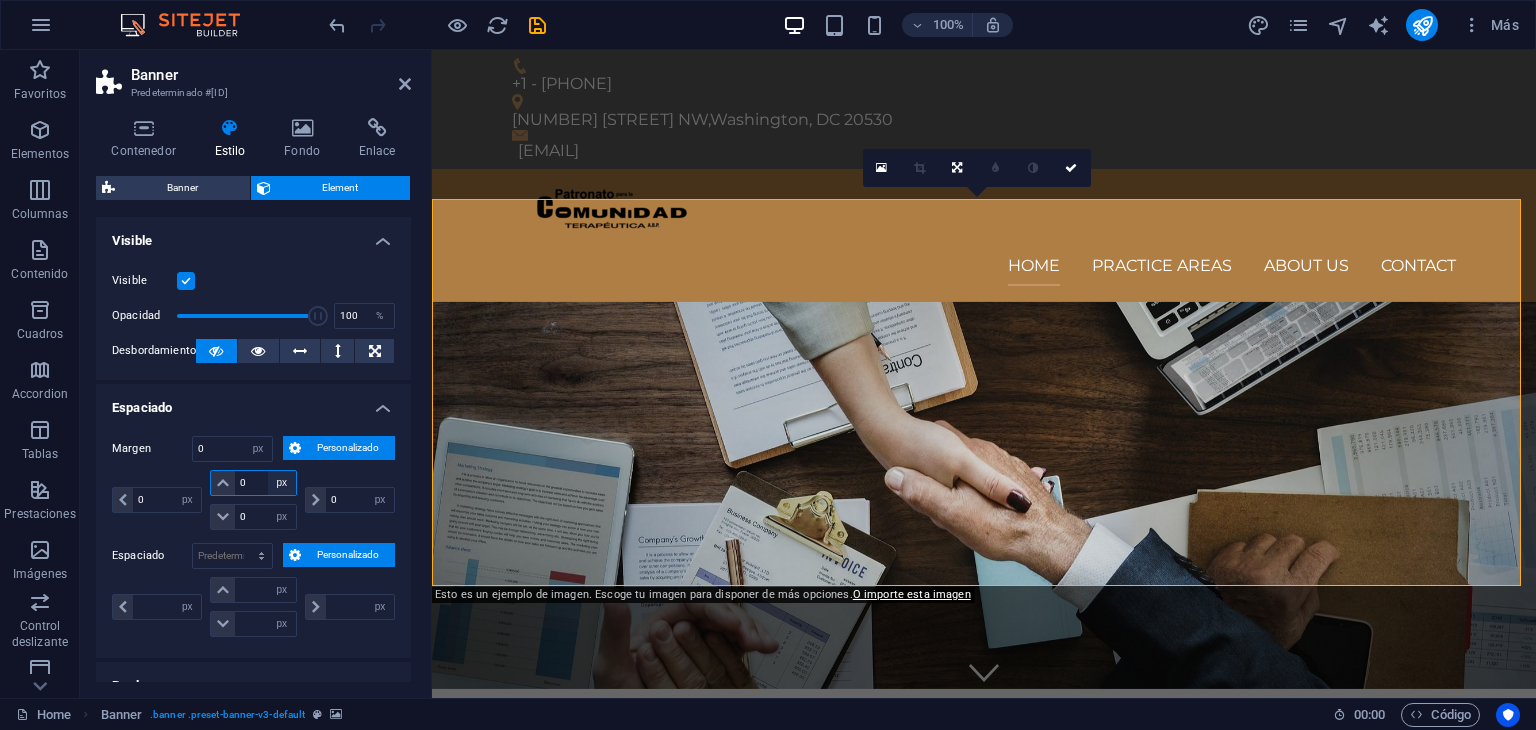 click on "automático px % rem vw vh" at bounding box center (282, 483) 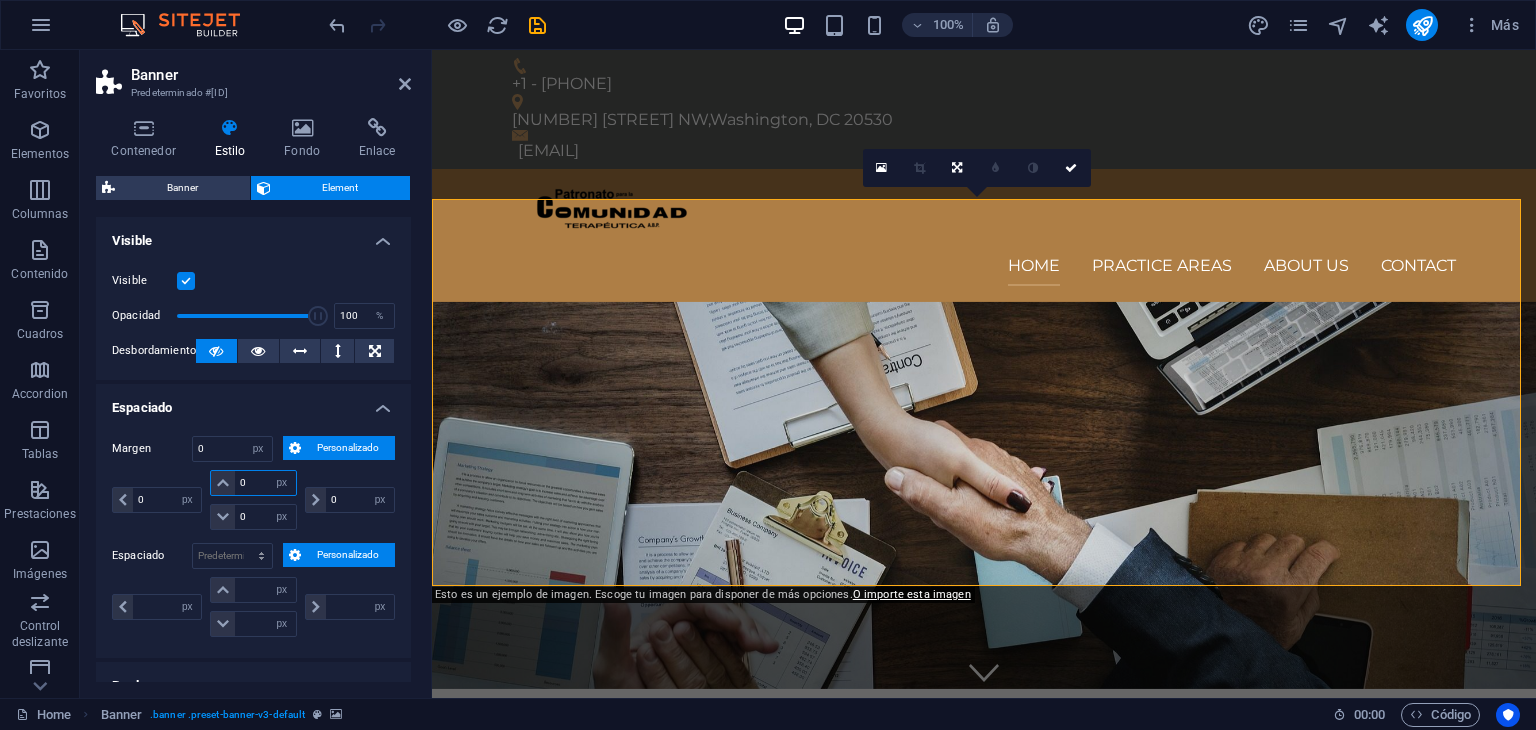 click on "0" at bounding box center [265, 483] 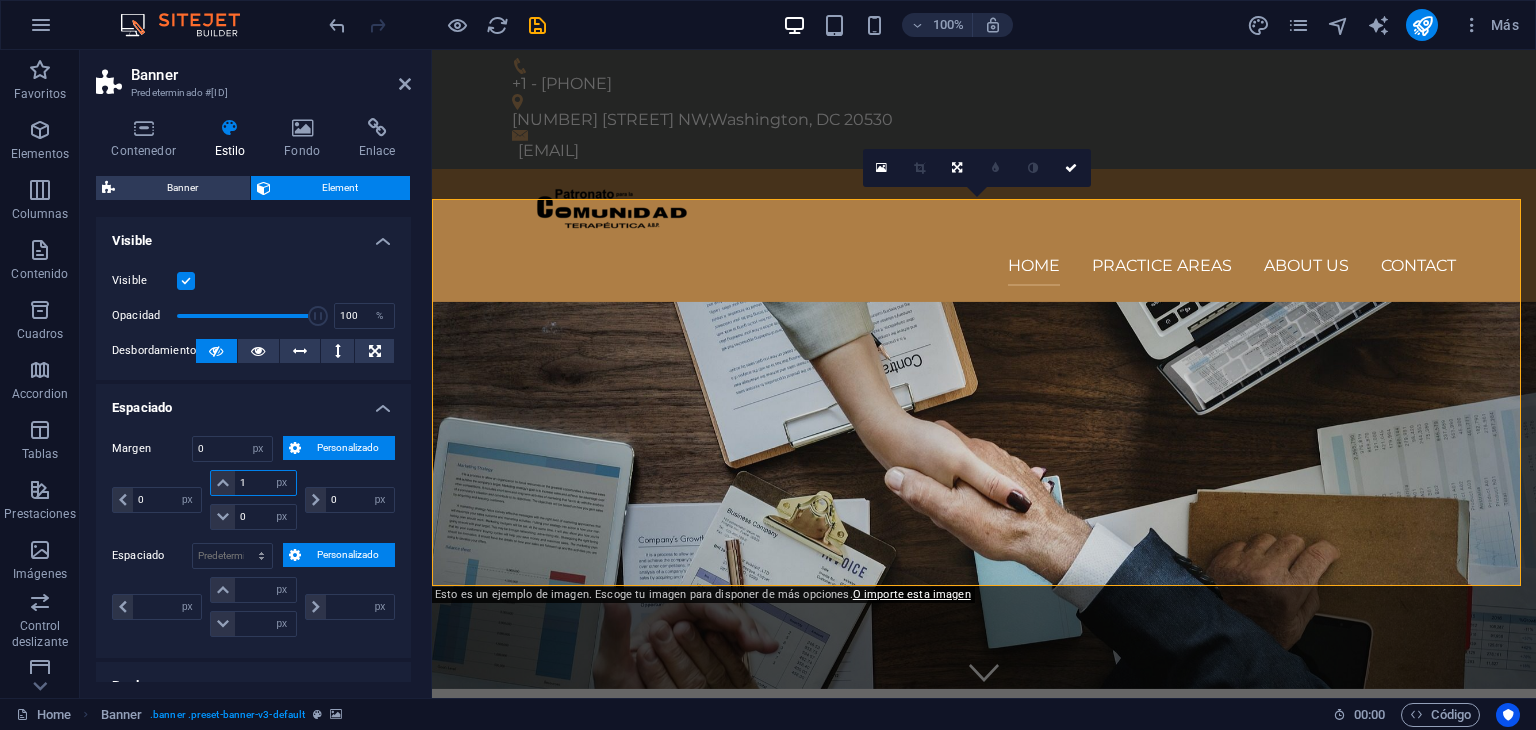type on "10" 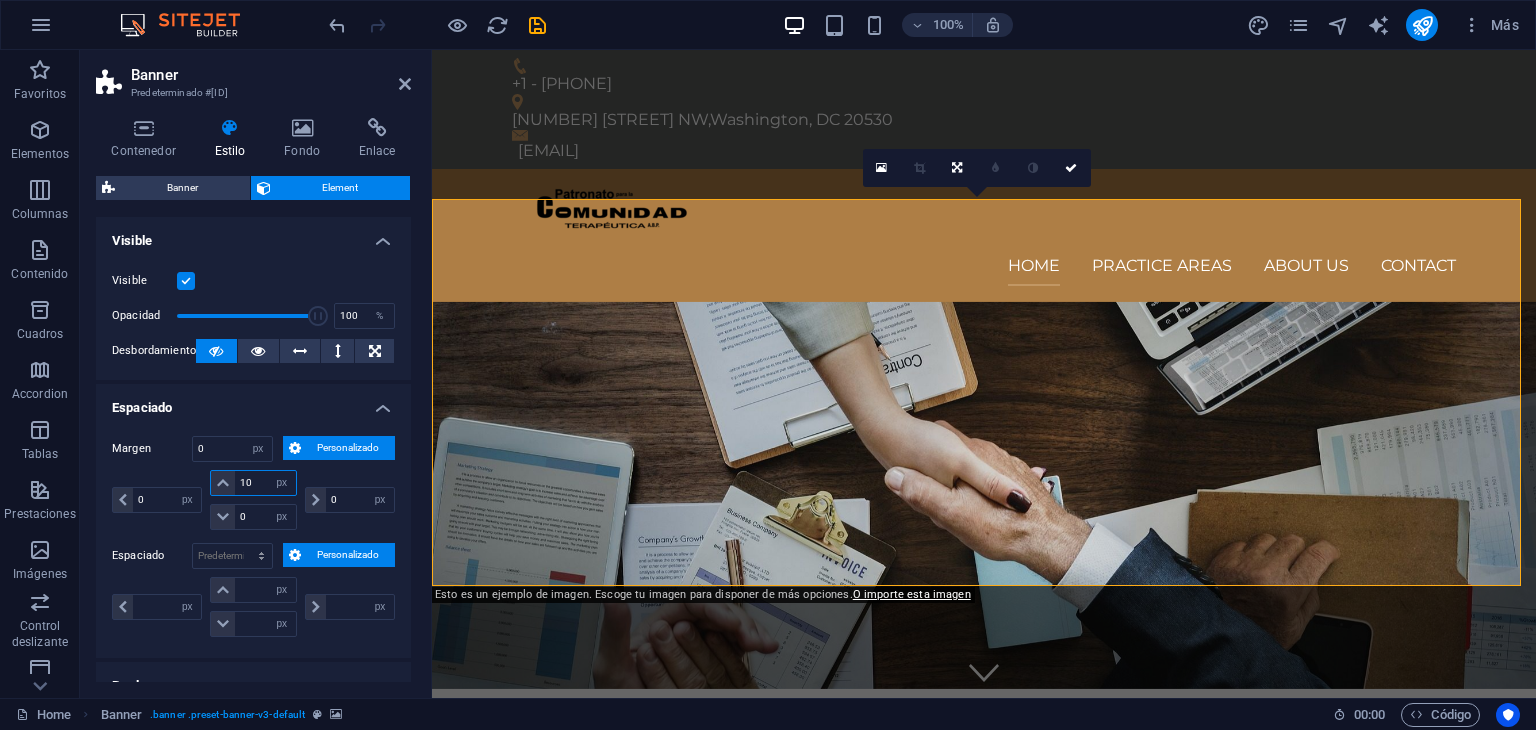 type 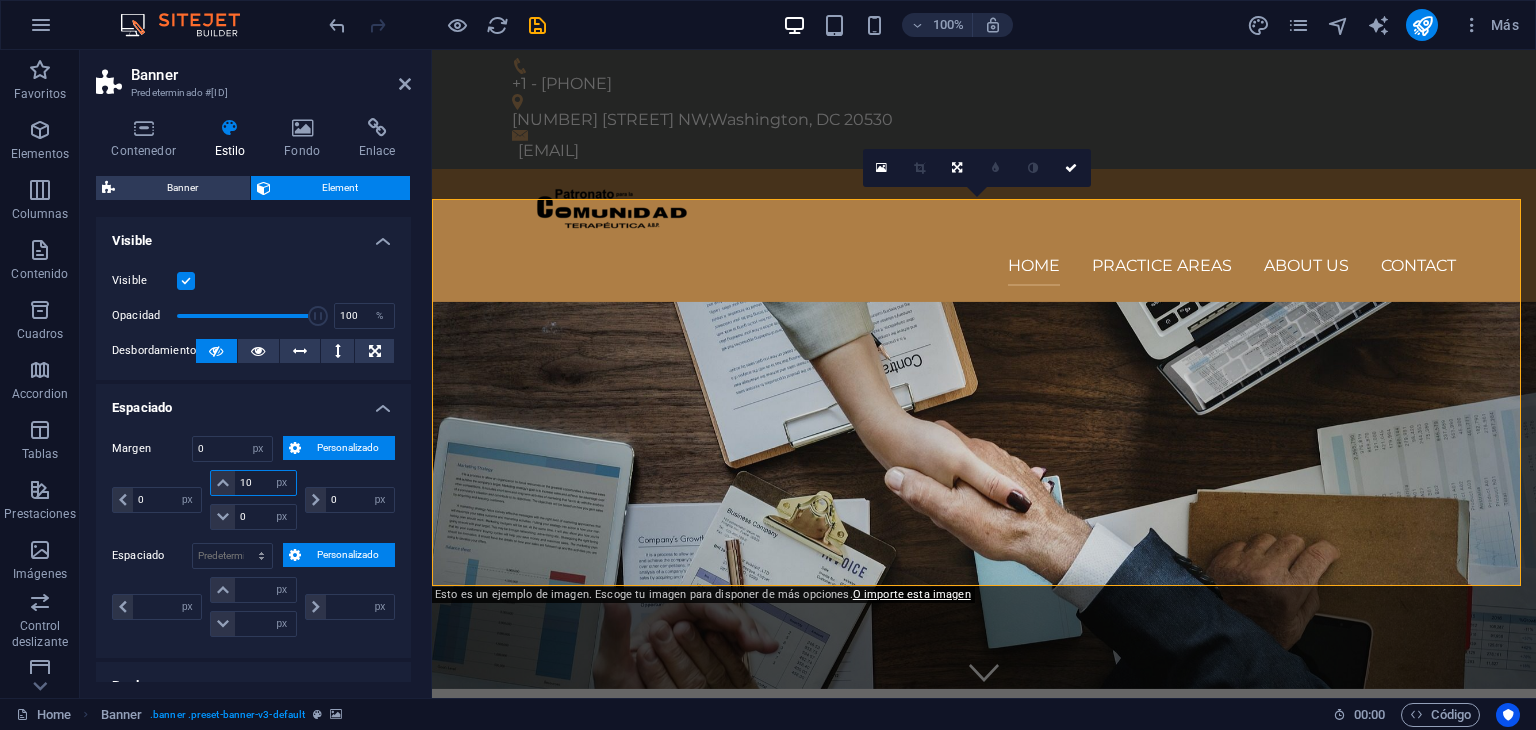 select on "DISABLED_OPTION_VALUE" 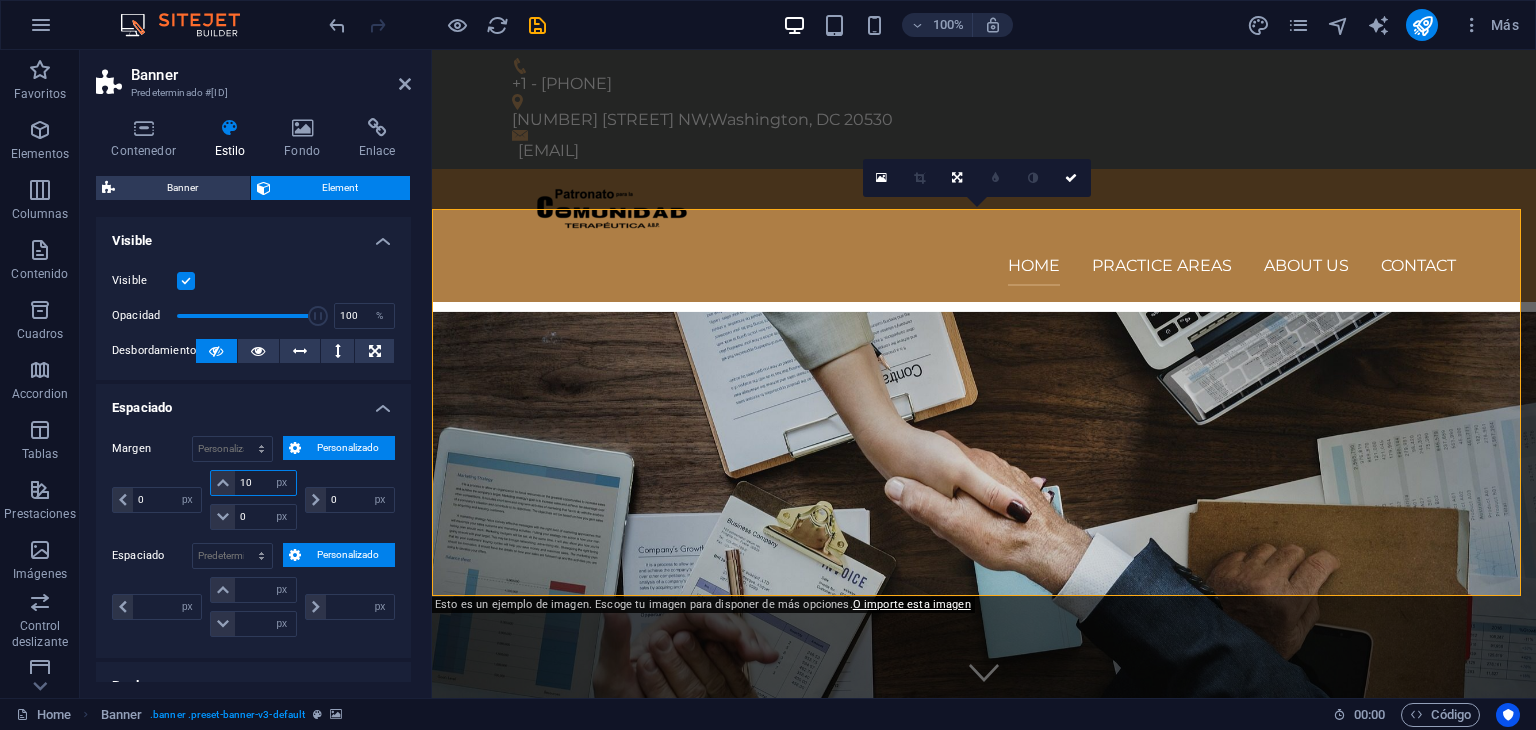 click on "10" at bounding box center (265, 483) 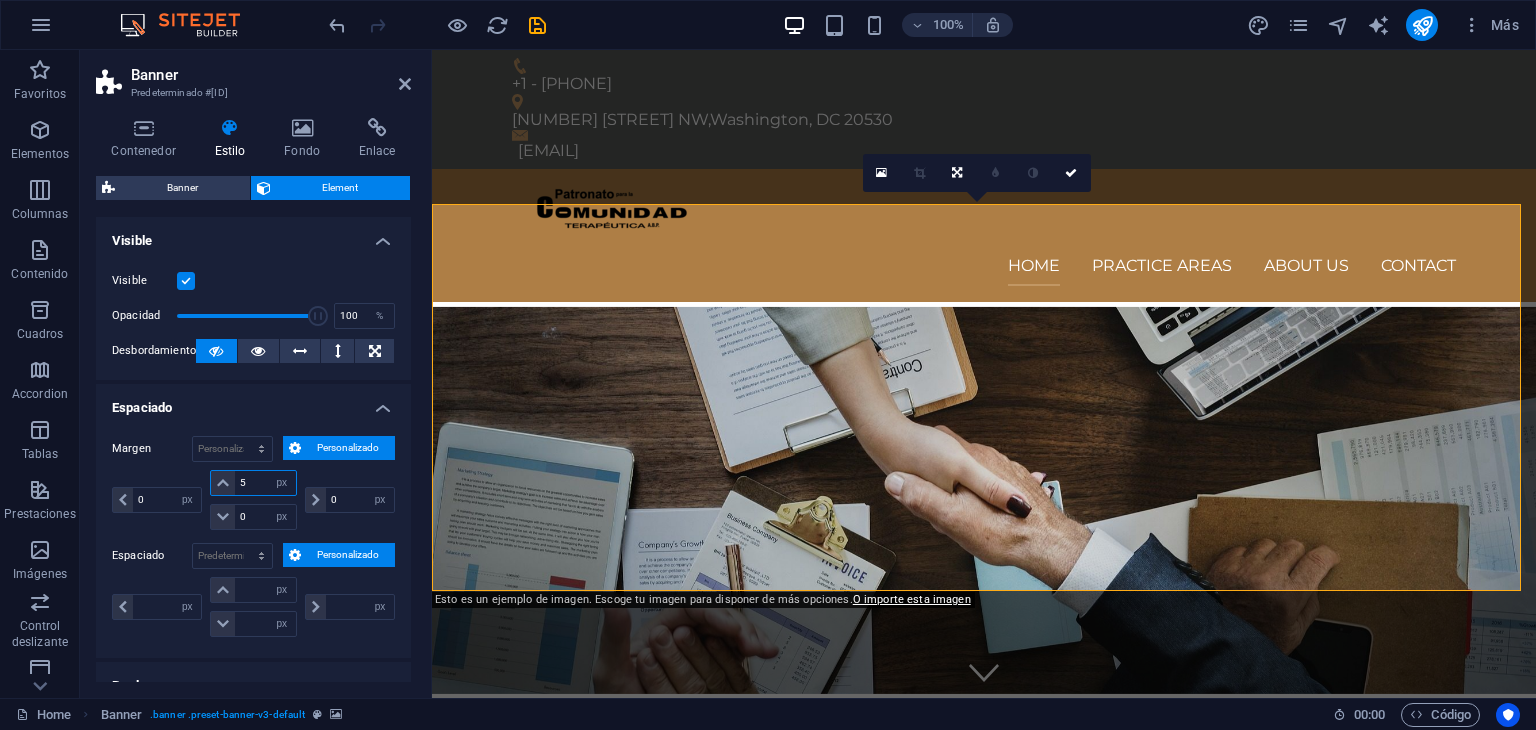 click on "5" at bounding box center (265, 483) 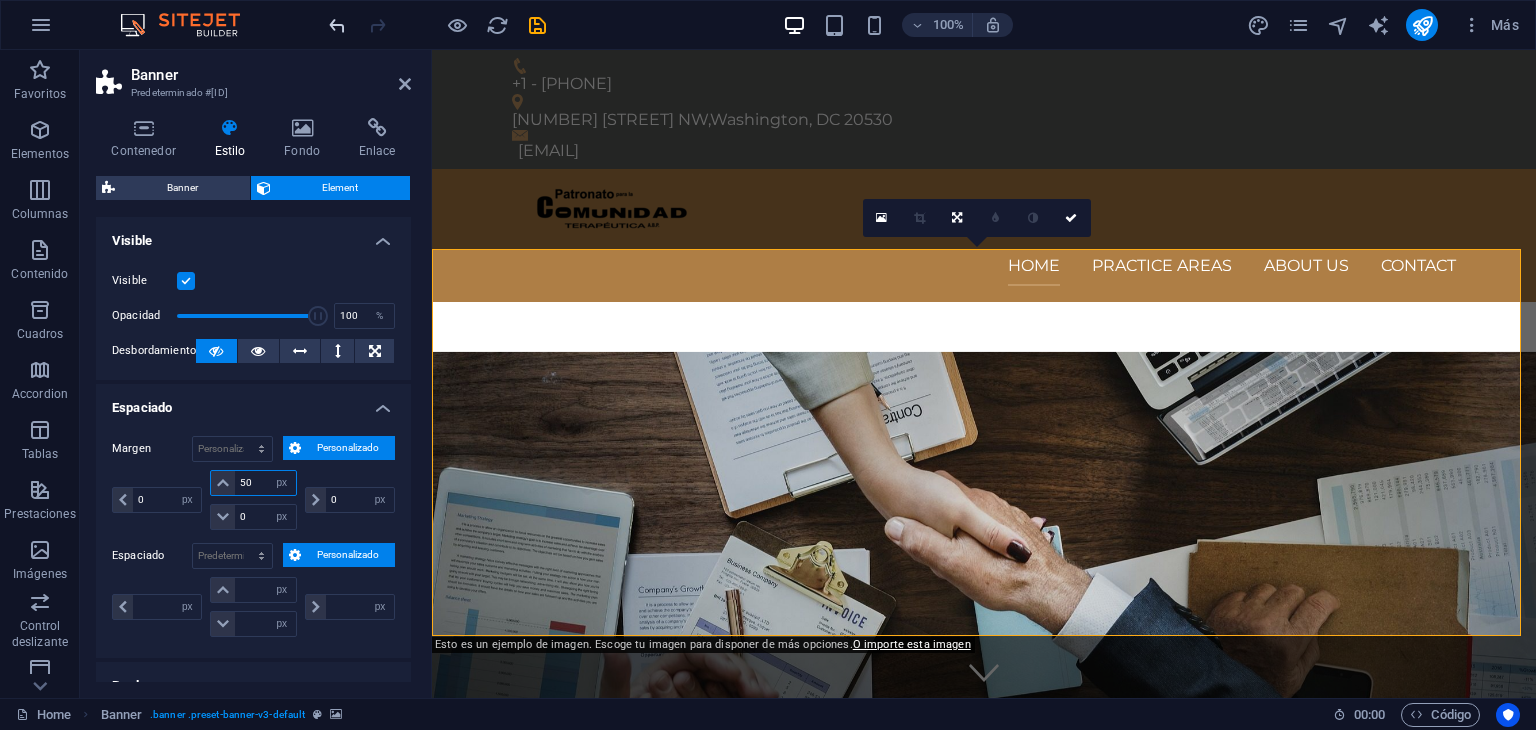 type on "50" 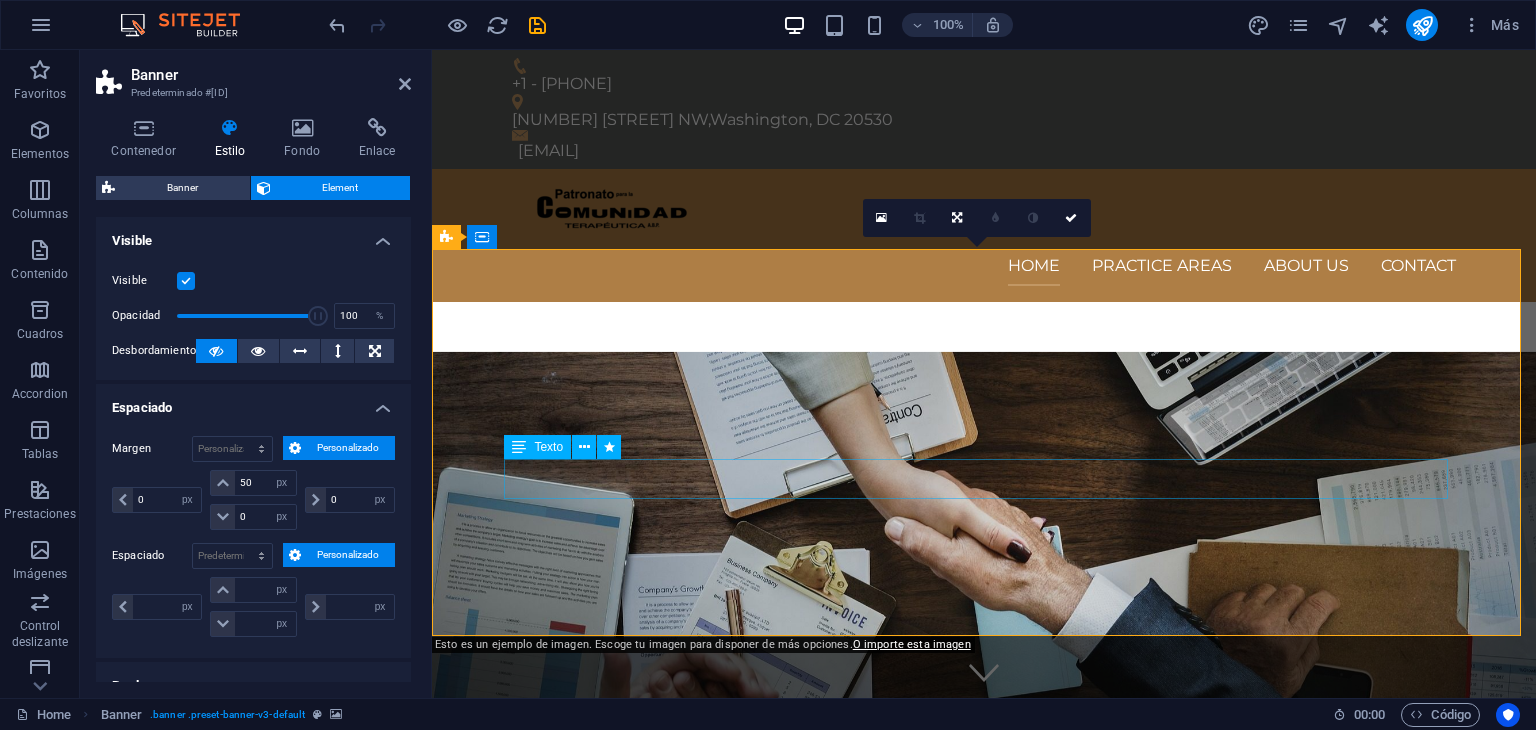 click on "Consetetur sadipscing elitr, sed diam nonumy eirmod tempor invidunt ut labore et dolore magna aliquyam erat, sed diam voluptua. At vero eos et accusam et justo duo dolores et ea rebum." at bounding box center (984, 969) 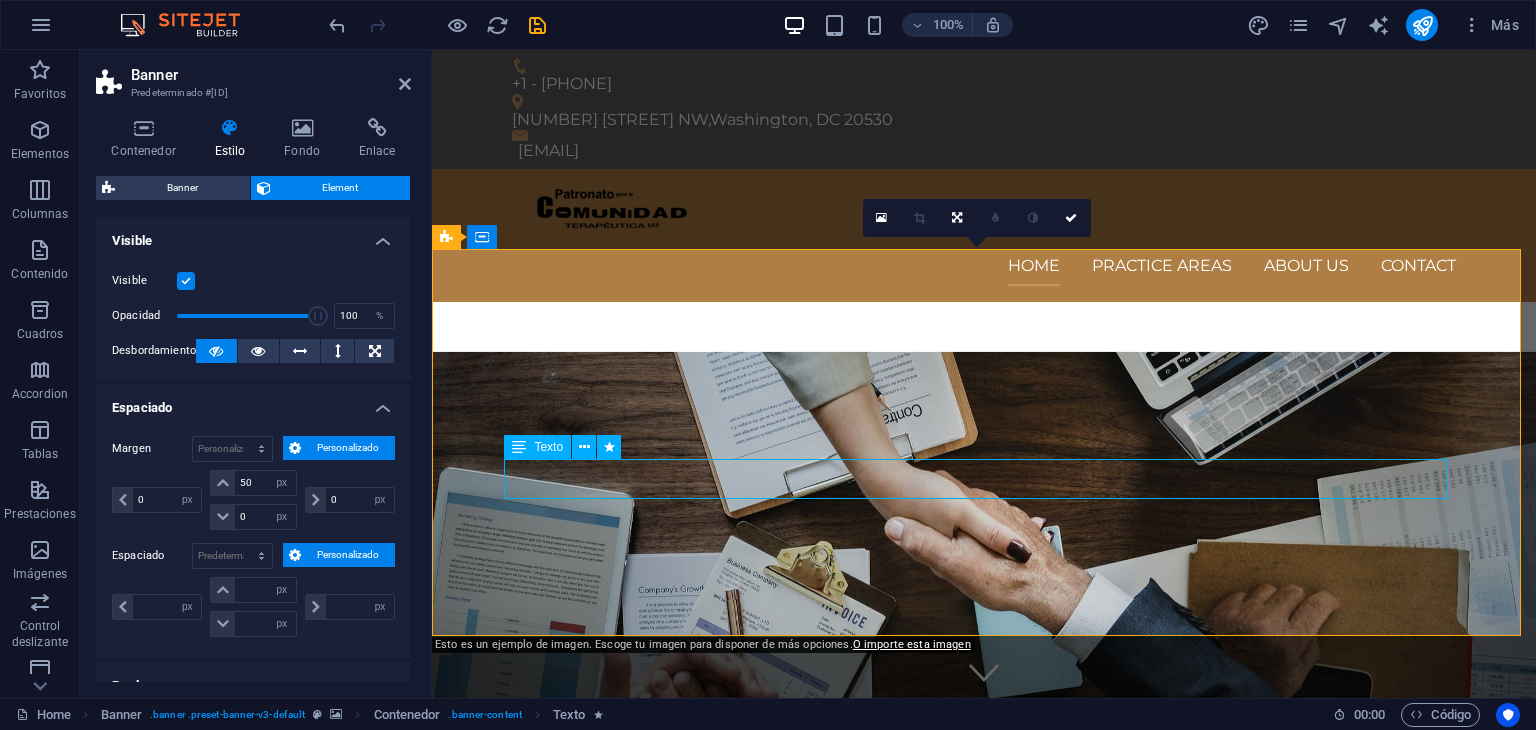 click on "Consetetur sadipscing elitr, sed diam nonumy eirmod tempor invidunt ut labore et dolore magna aliquyam erat, sed diam voluptua. At vero eos et accusam et justo duo dolores et ea rebum." at bounding box center (984, 969) 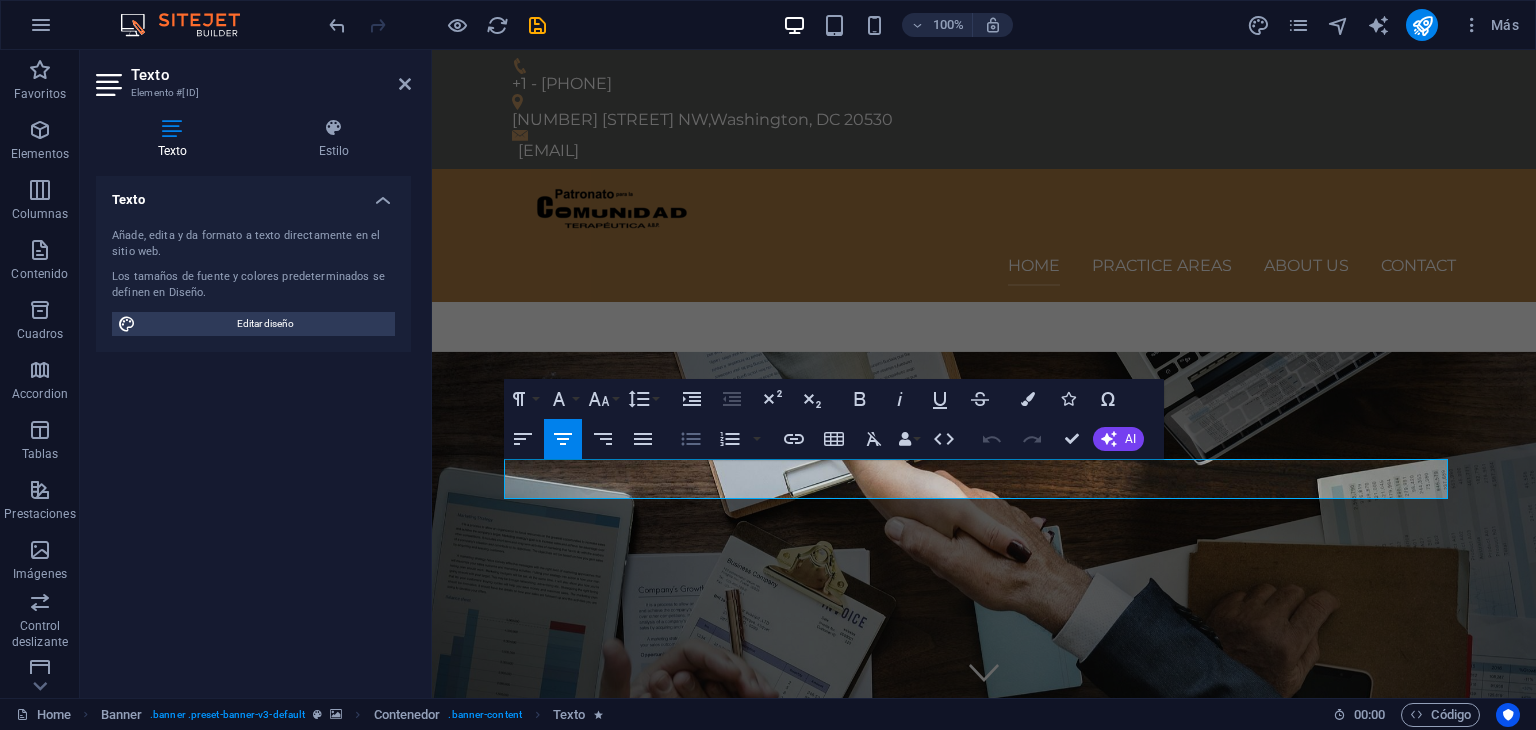 type 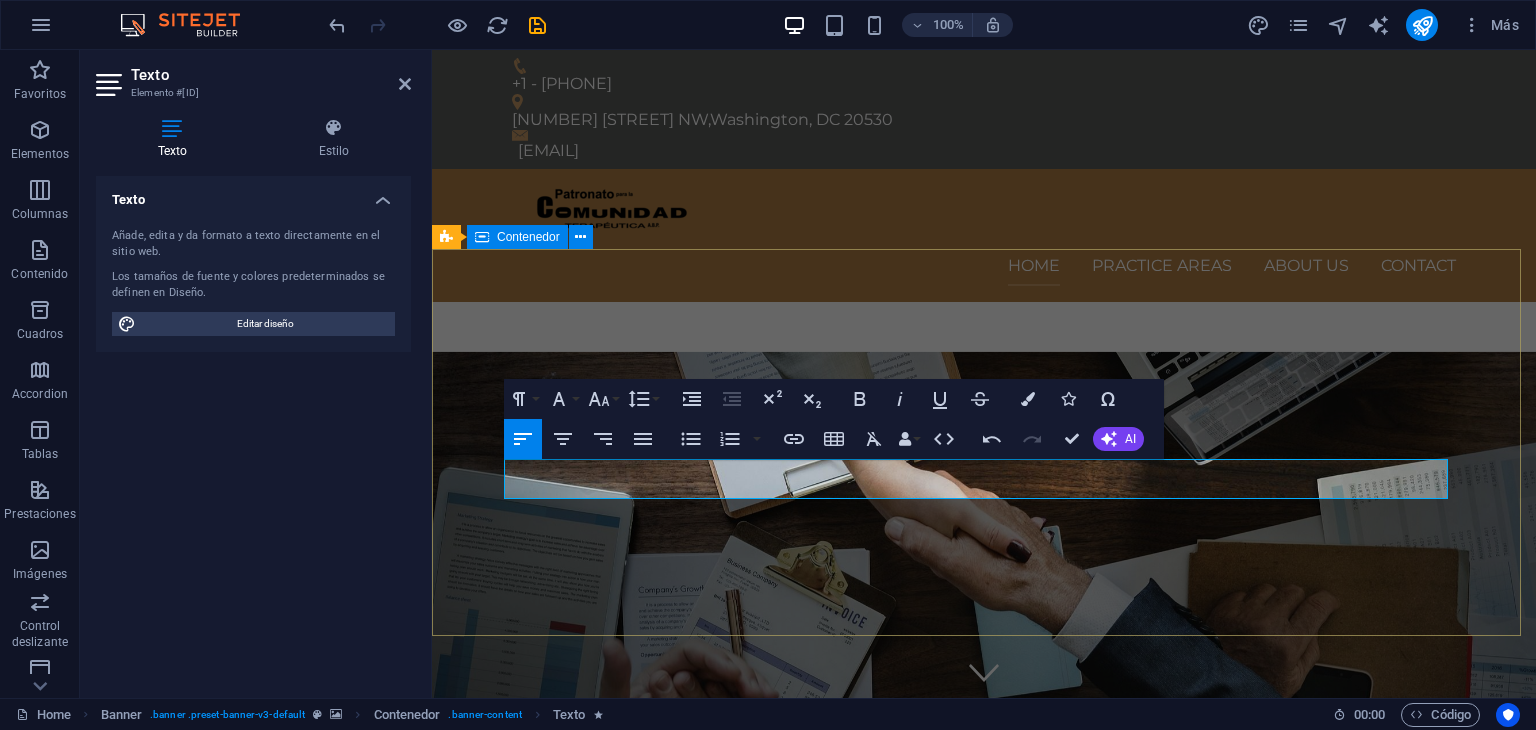 drag, startPoint x: 772, startPoint y: 569, endPoint x: 1153, endPoint y: 570, distance: 381.0013 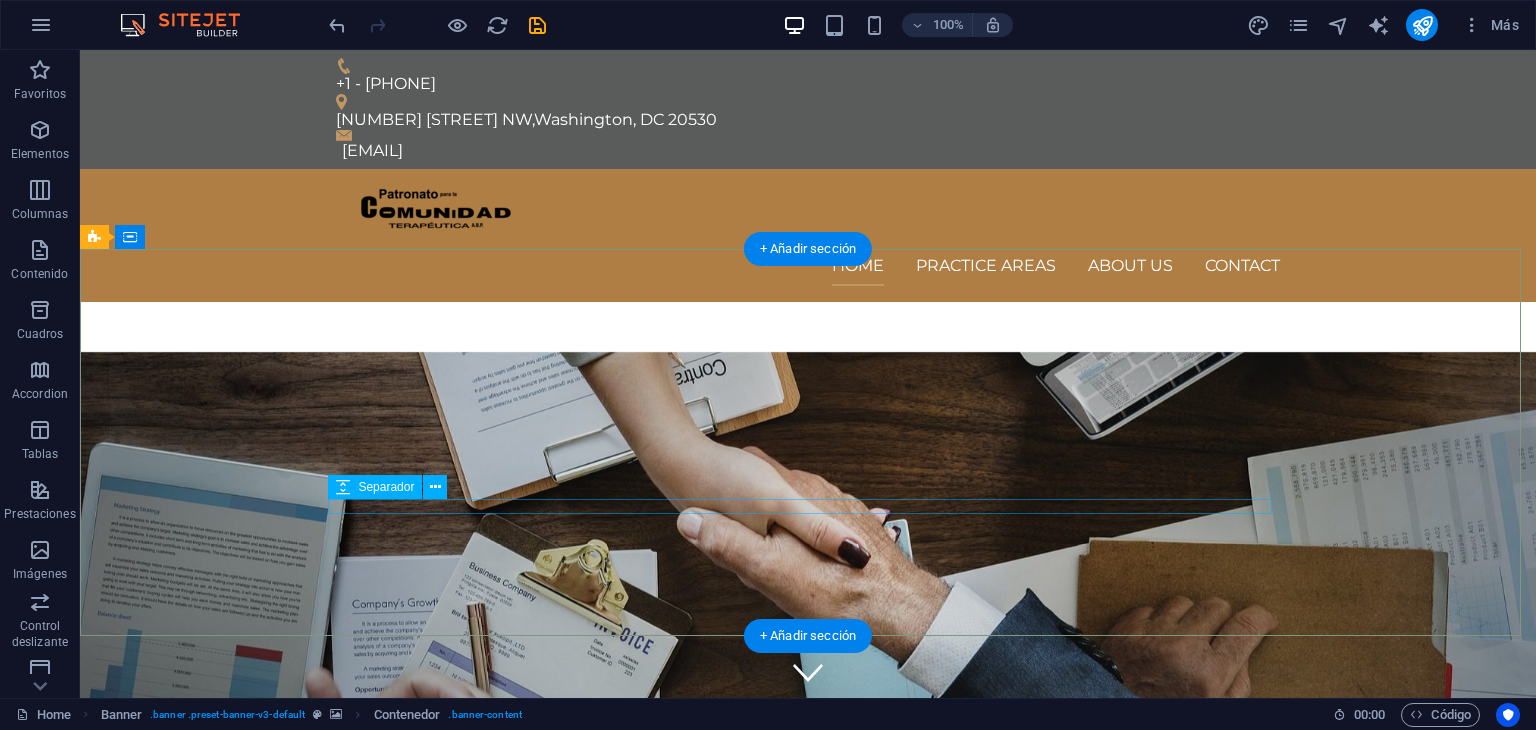 click at bounding box center (808, 996) 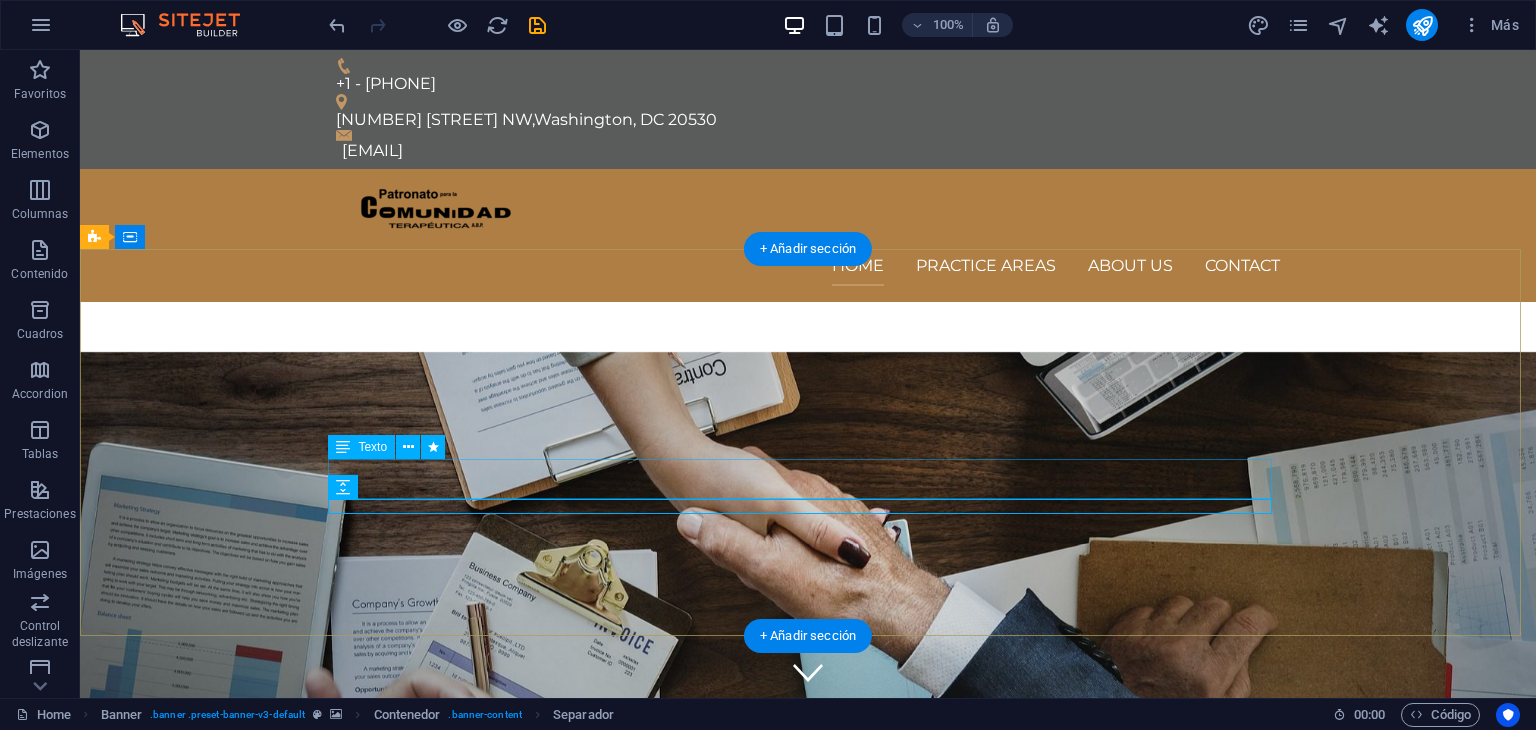 click on "- empezar a escribir - segundo elemento" at bounding box center (808, 969) 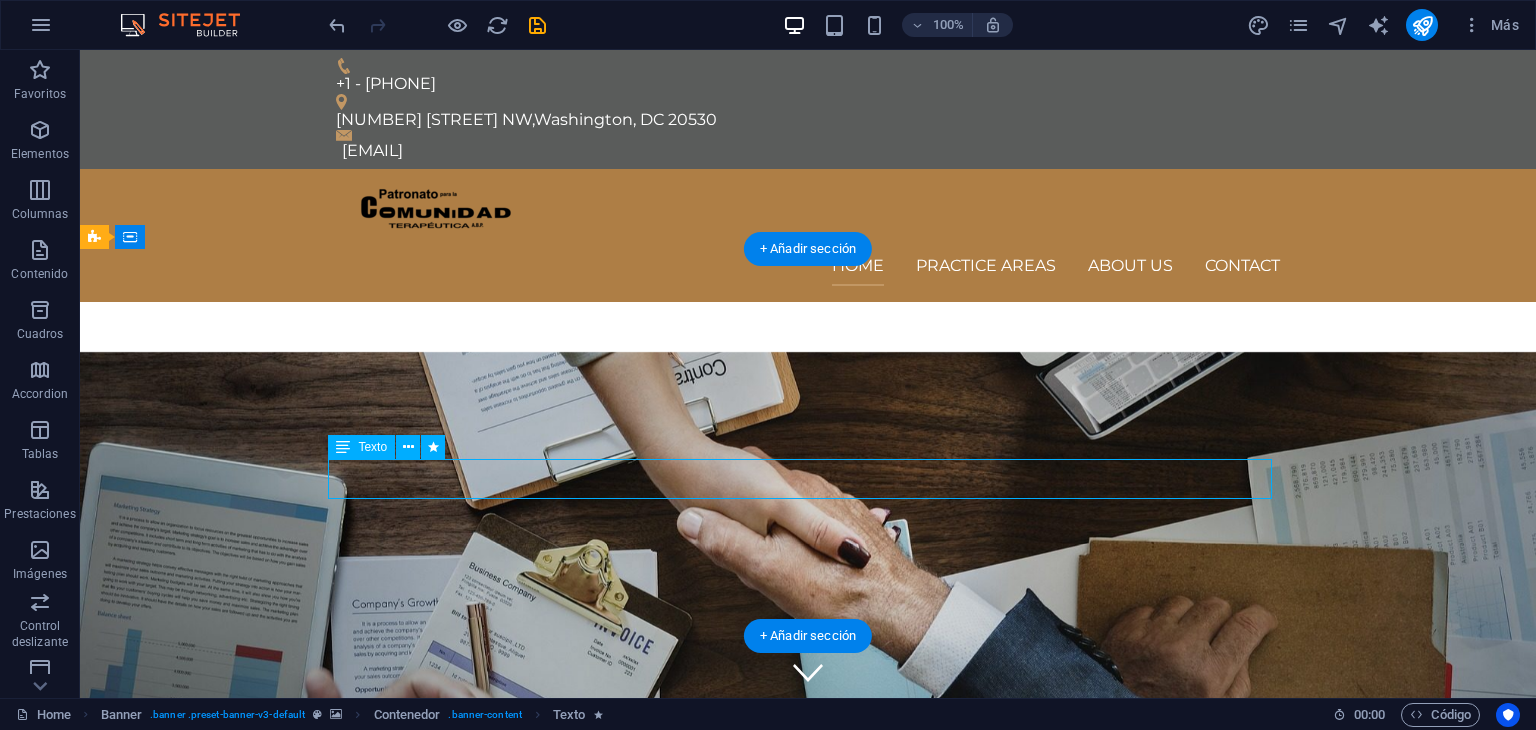 click on "- empezar a escribir - segundo elemento" at bounding box center (808, 969) 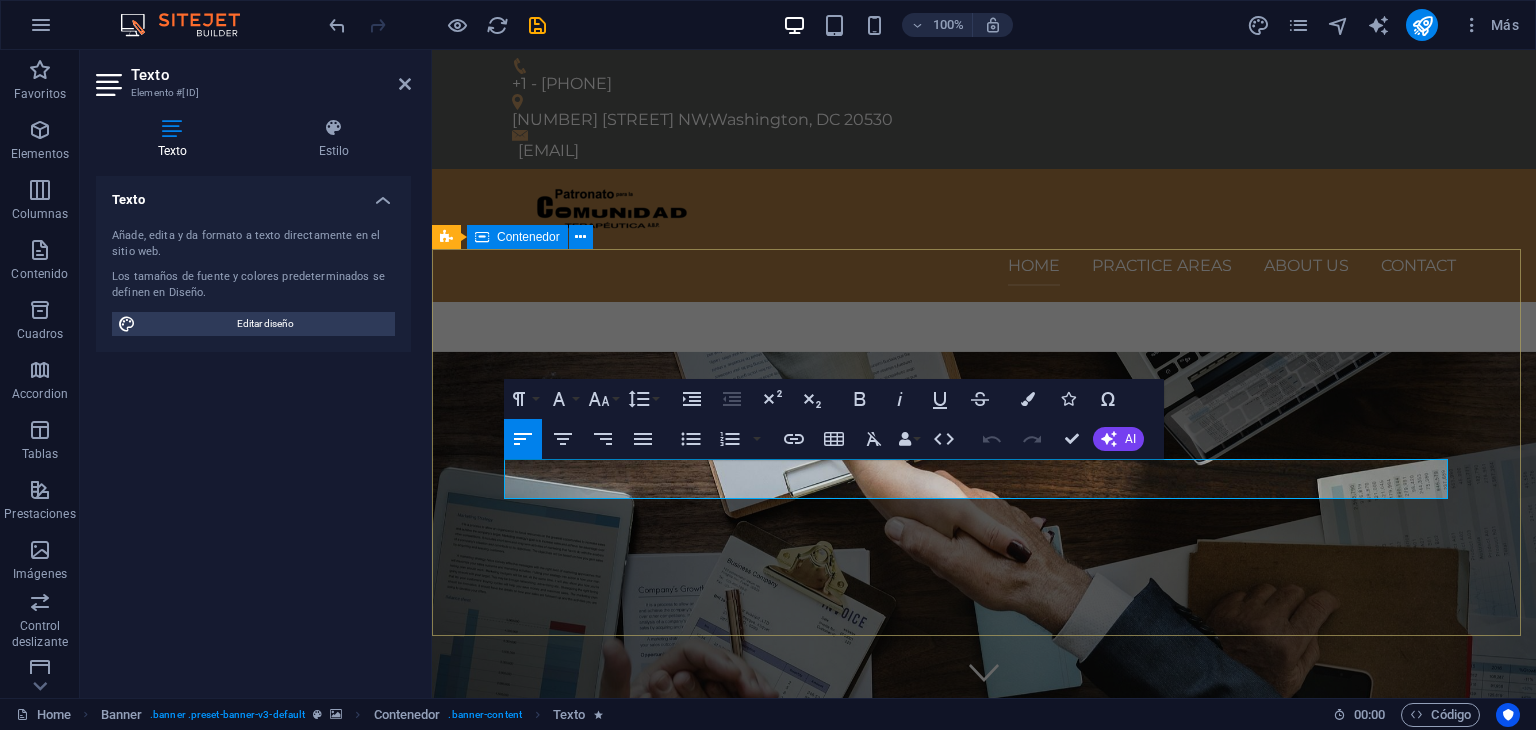 drag, startPoint x: 784, startPoint y: 486, endPoint x: 476, endPoint y: 461, distance: 309.01294 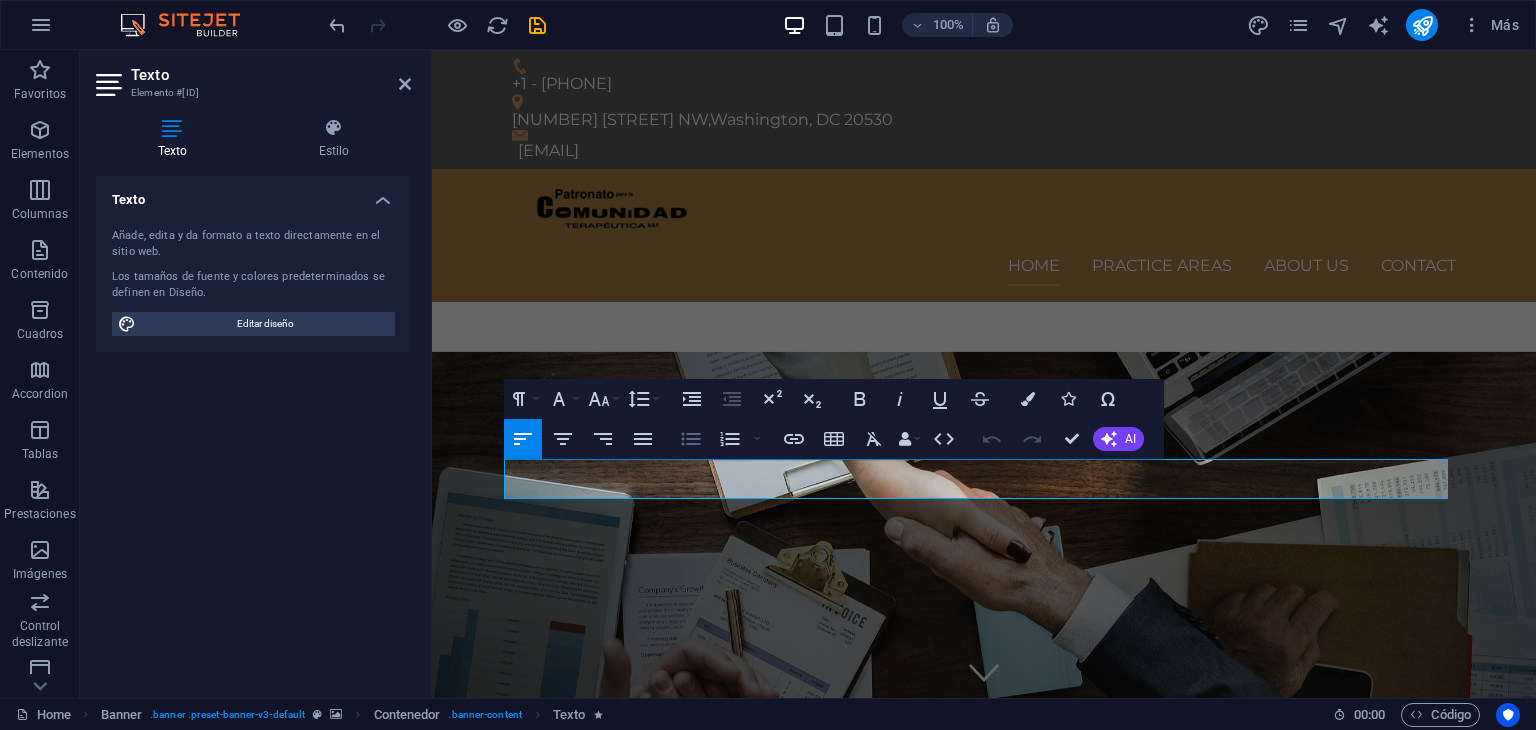 click 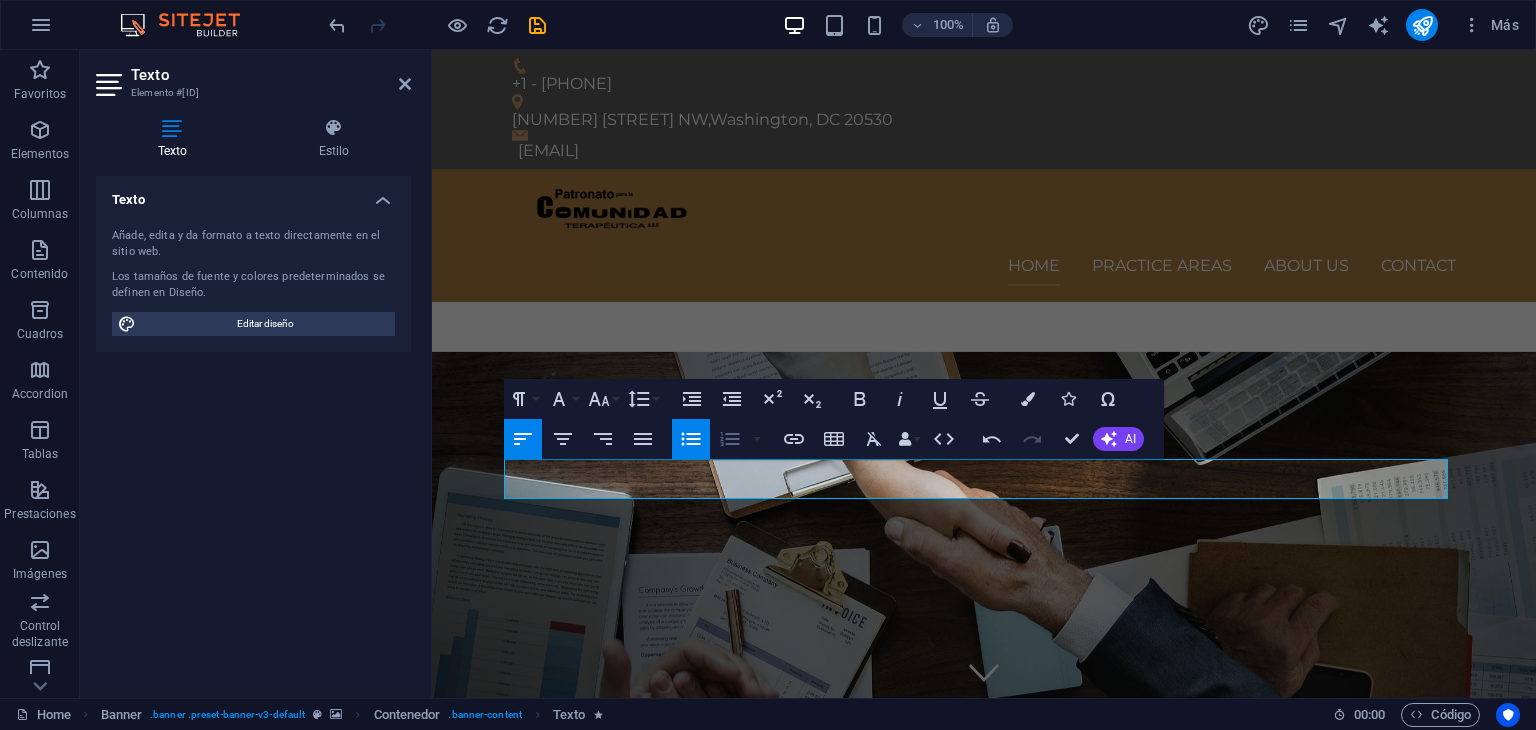 click 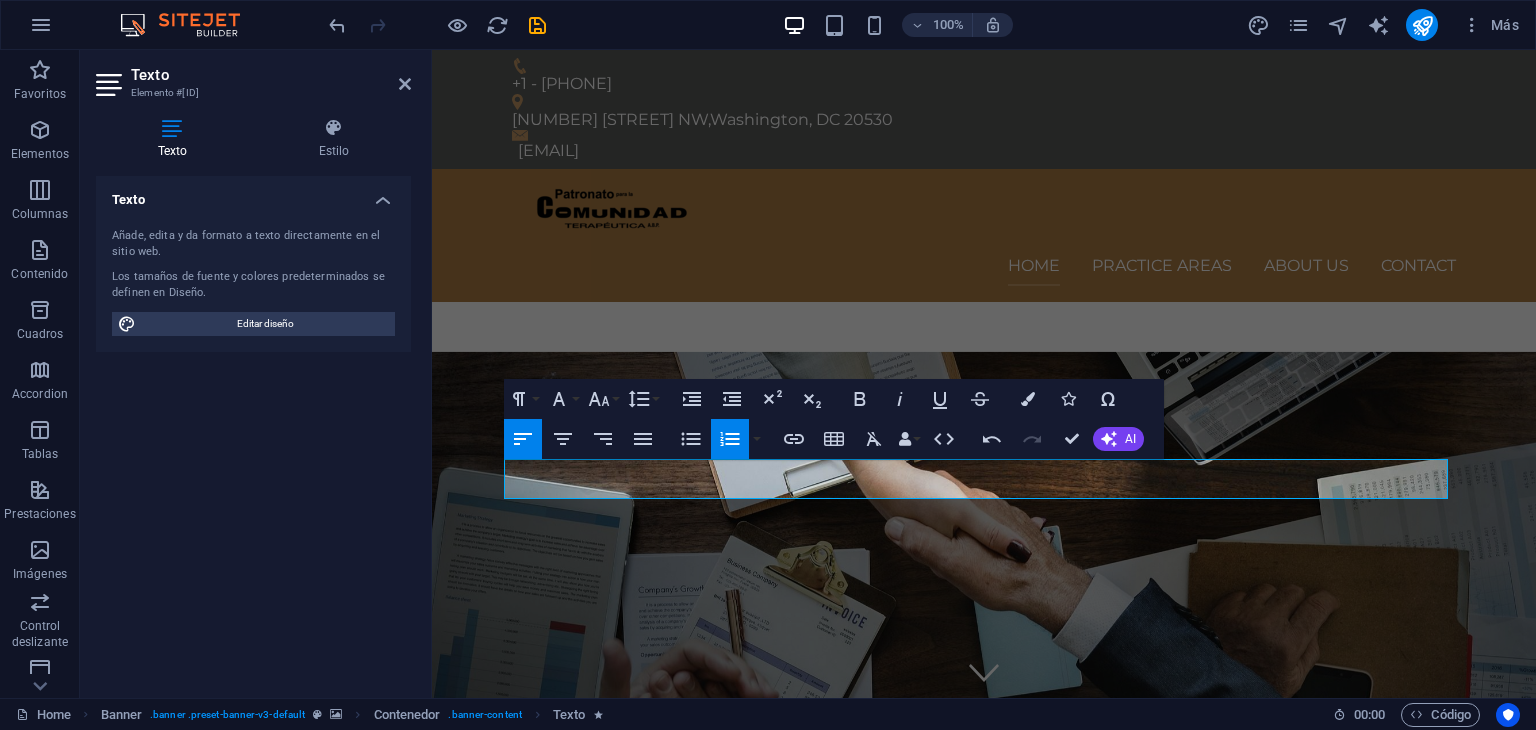 type 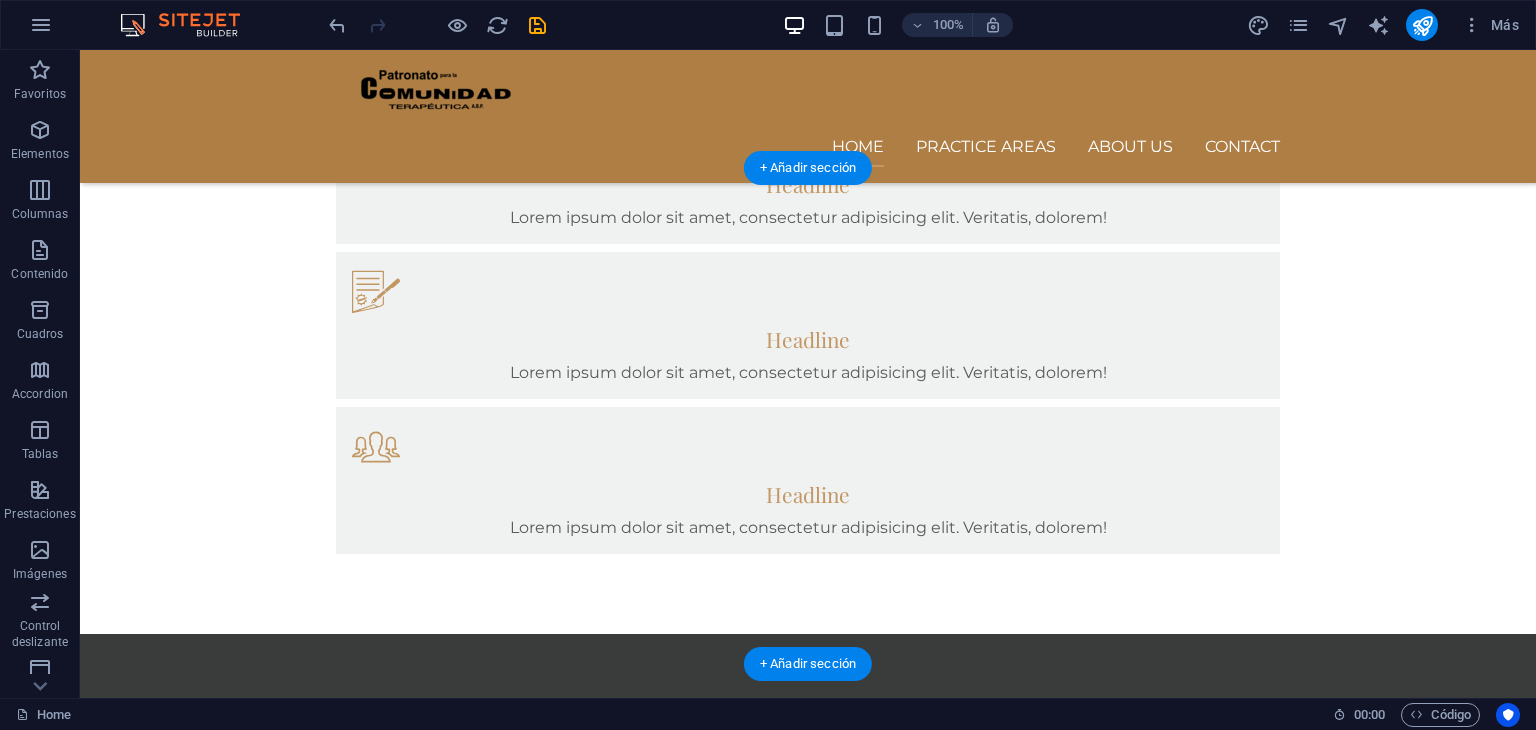 scroll, scrollTop: 1828, scrollLeft: 0, axis: vertical 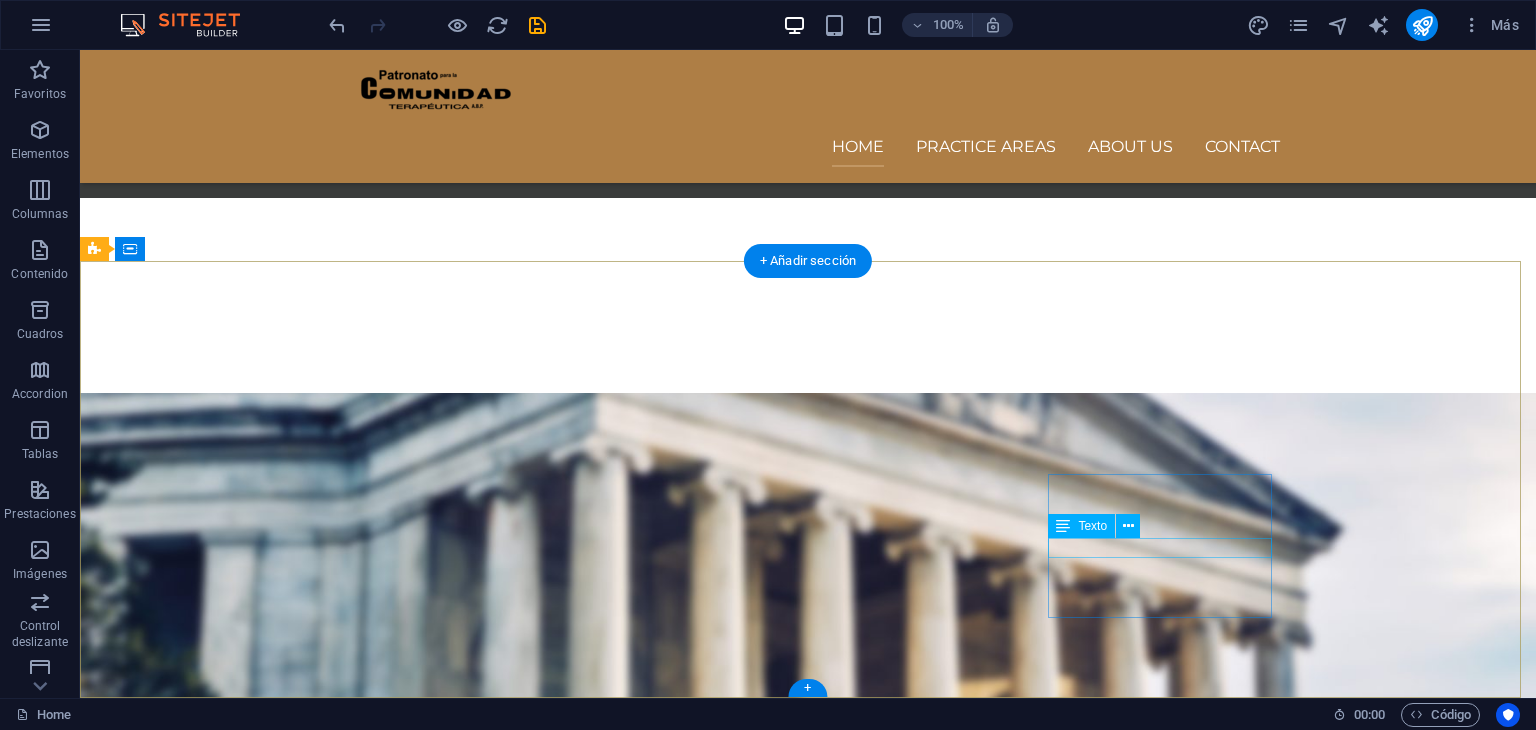 click on "+1 - [PHONE]" at bounding box center (568, 4797) 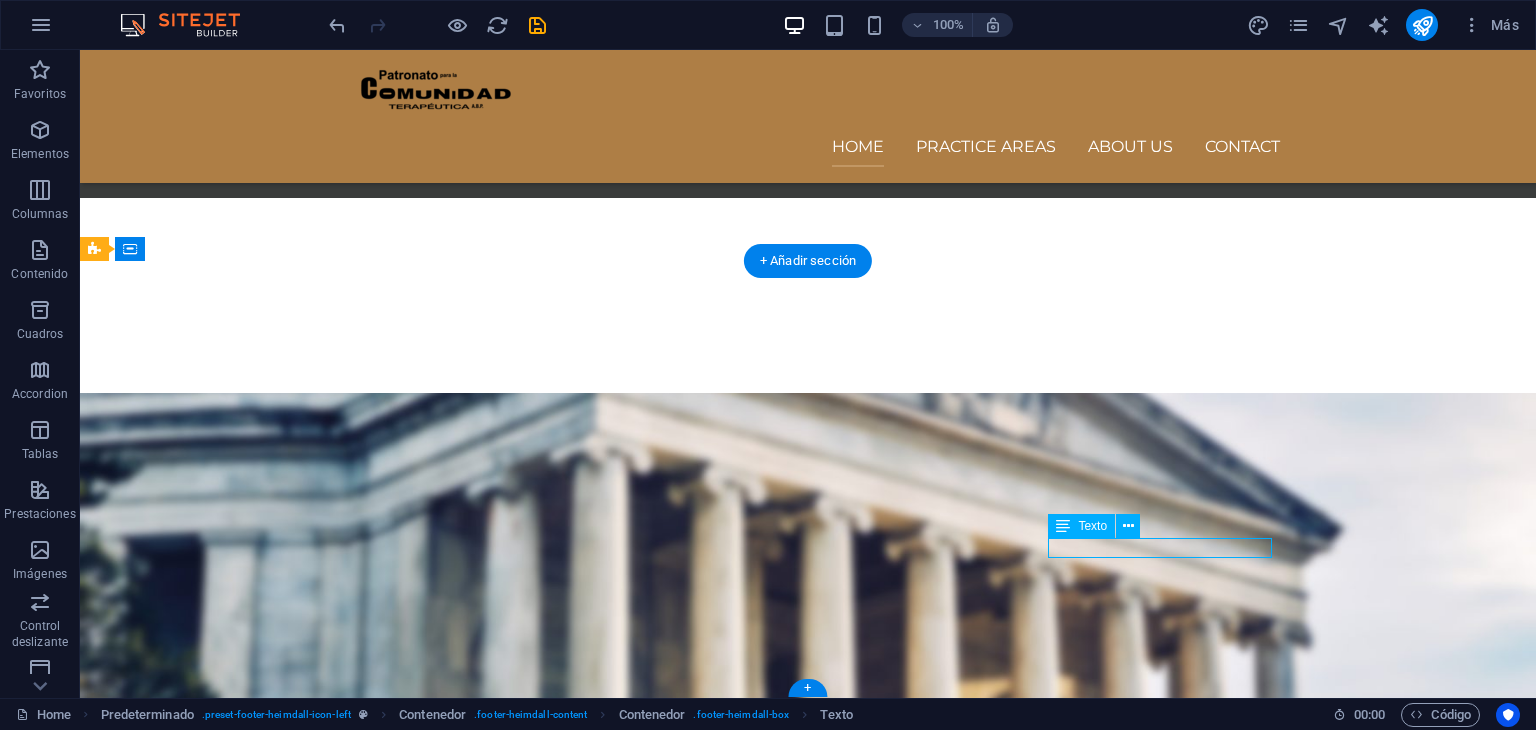 click on "+1 - [PHONE]" at bounding box center [568, 4797] 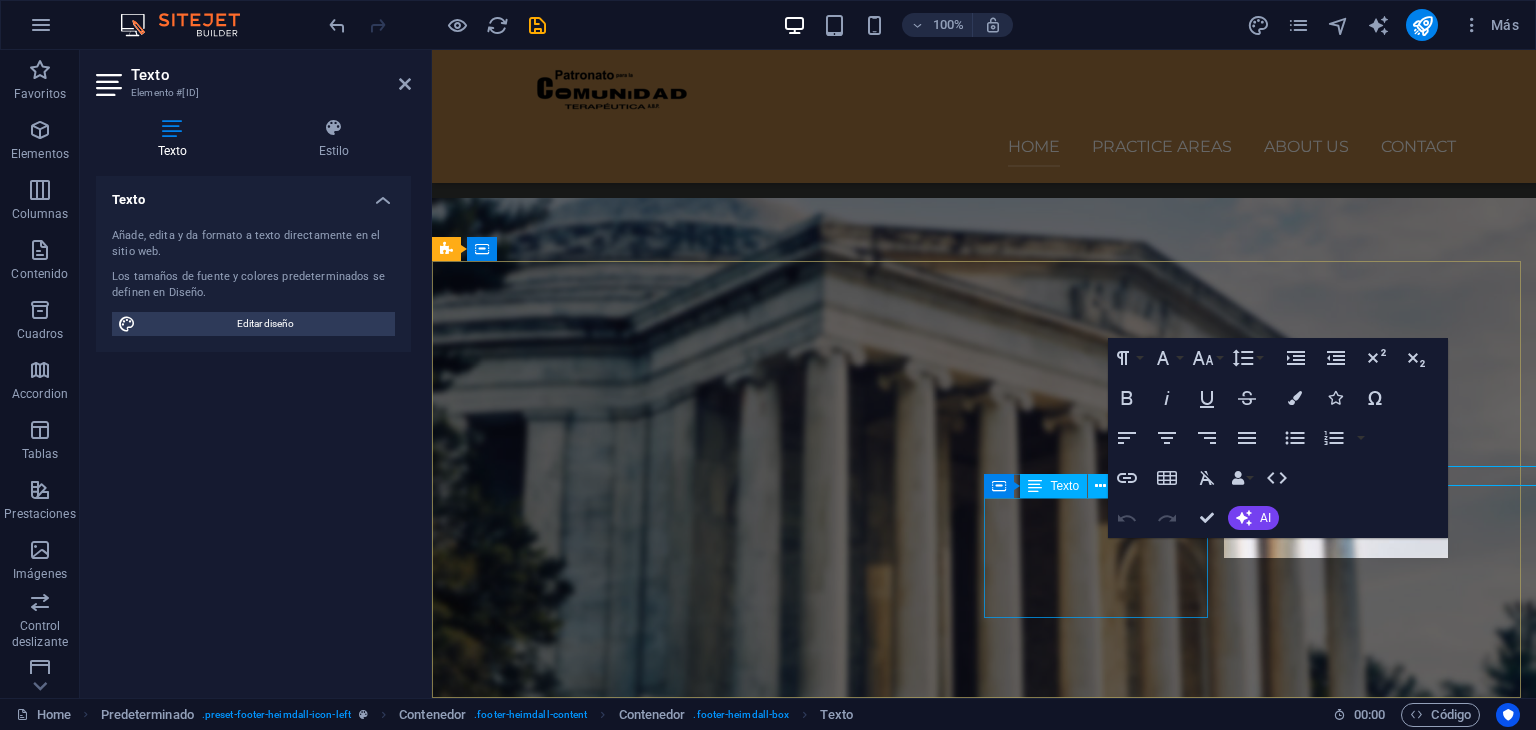 scroll, scrollTop: 1900, scrollLeft: 0, axis: vertical 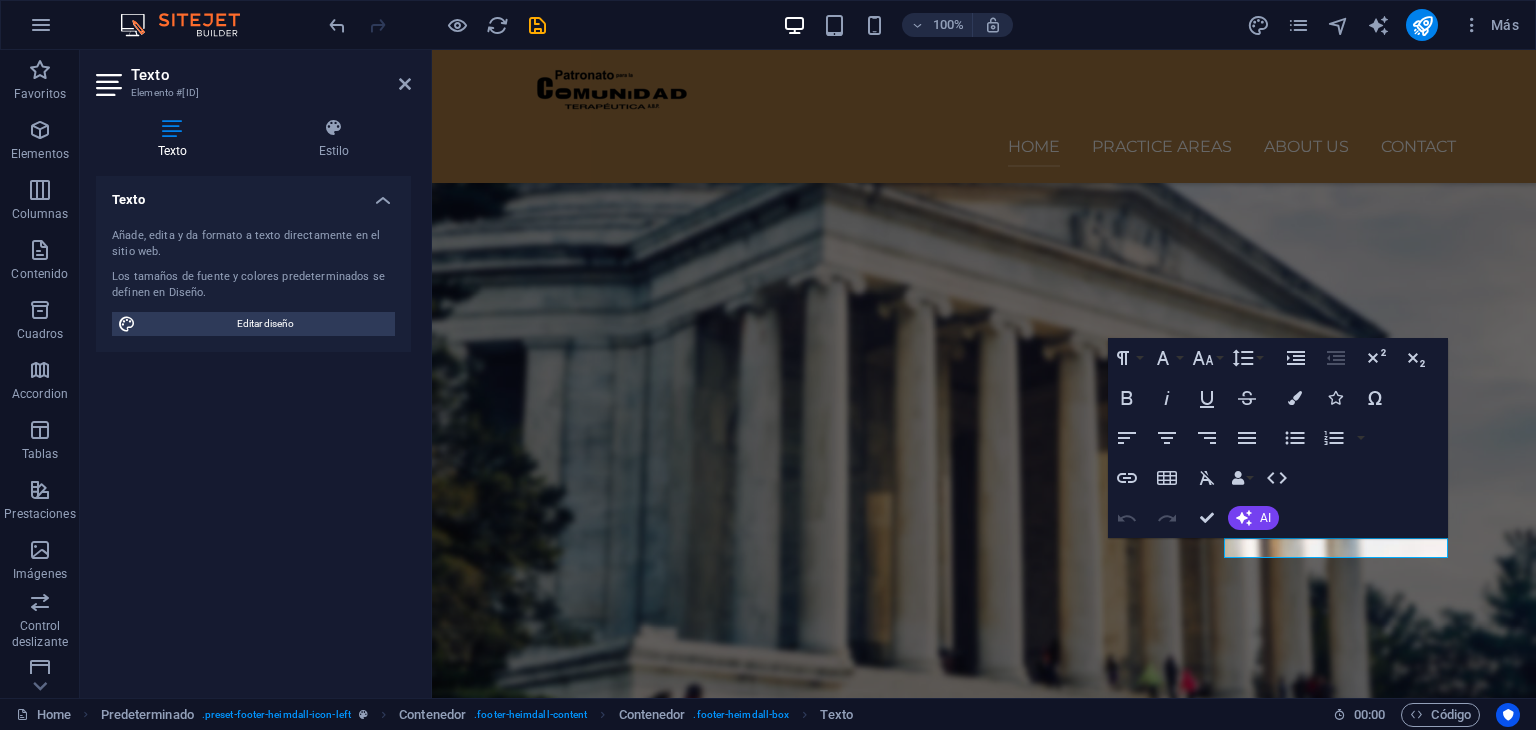 click on "Texto Elemento #[ID]" at bounding box center (253, 76) 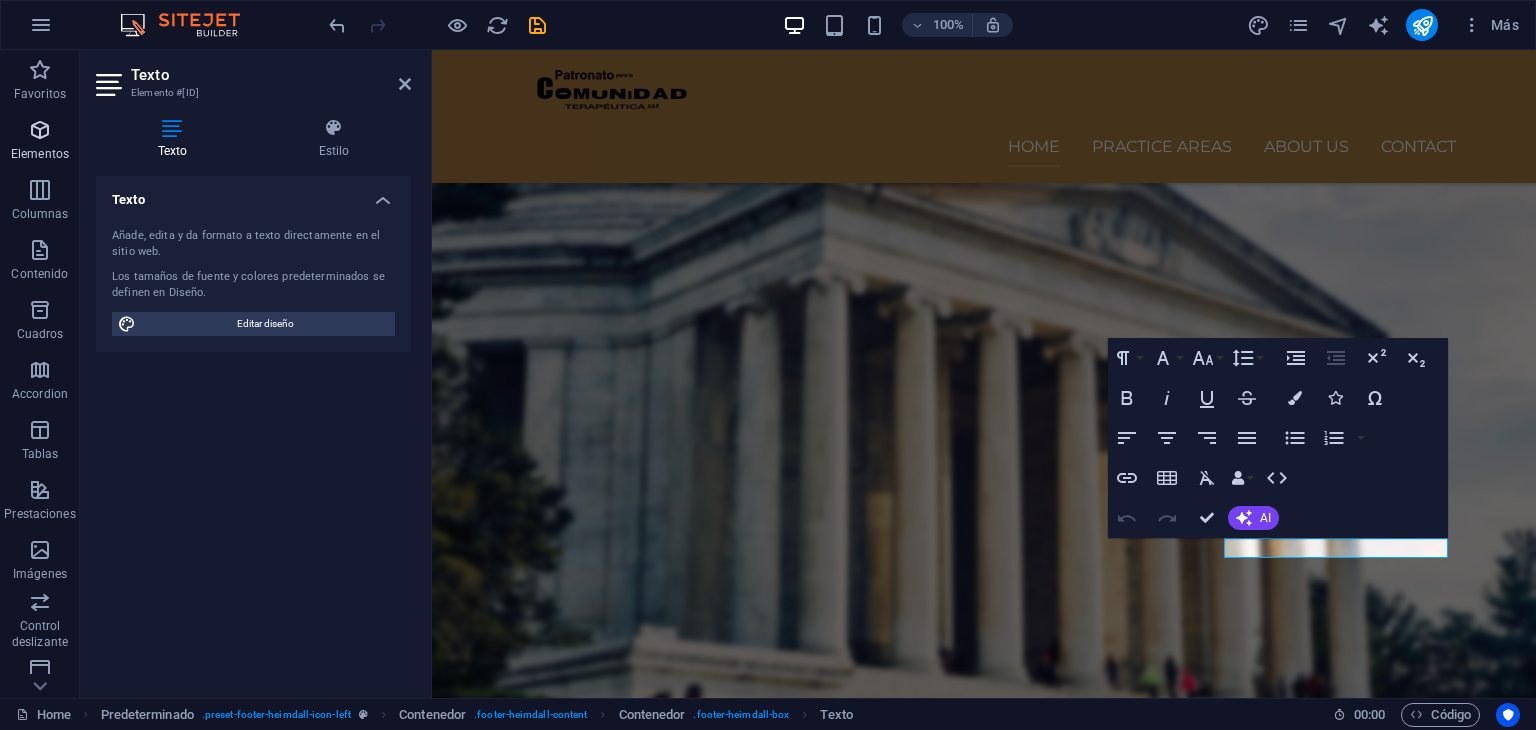click at bounding box center (40, 130) 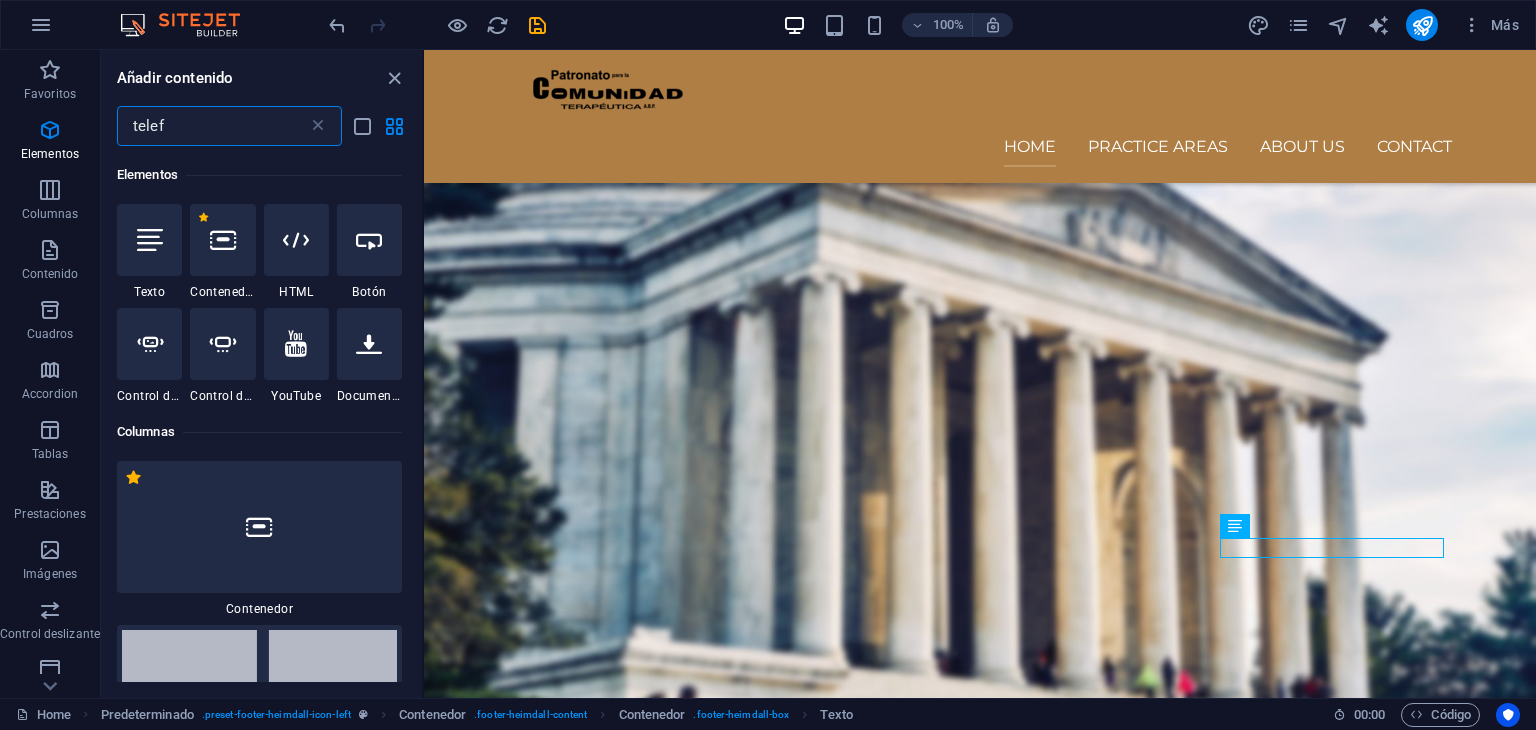 scroll, scrollTop: 0, scrollLeft: 0, axis: both 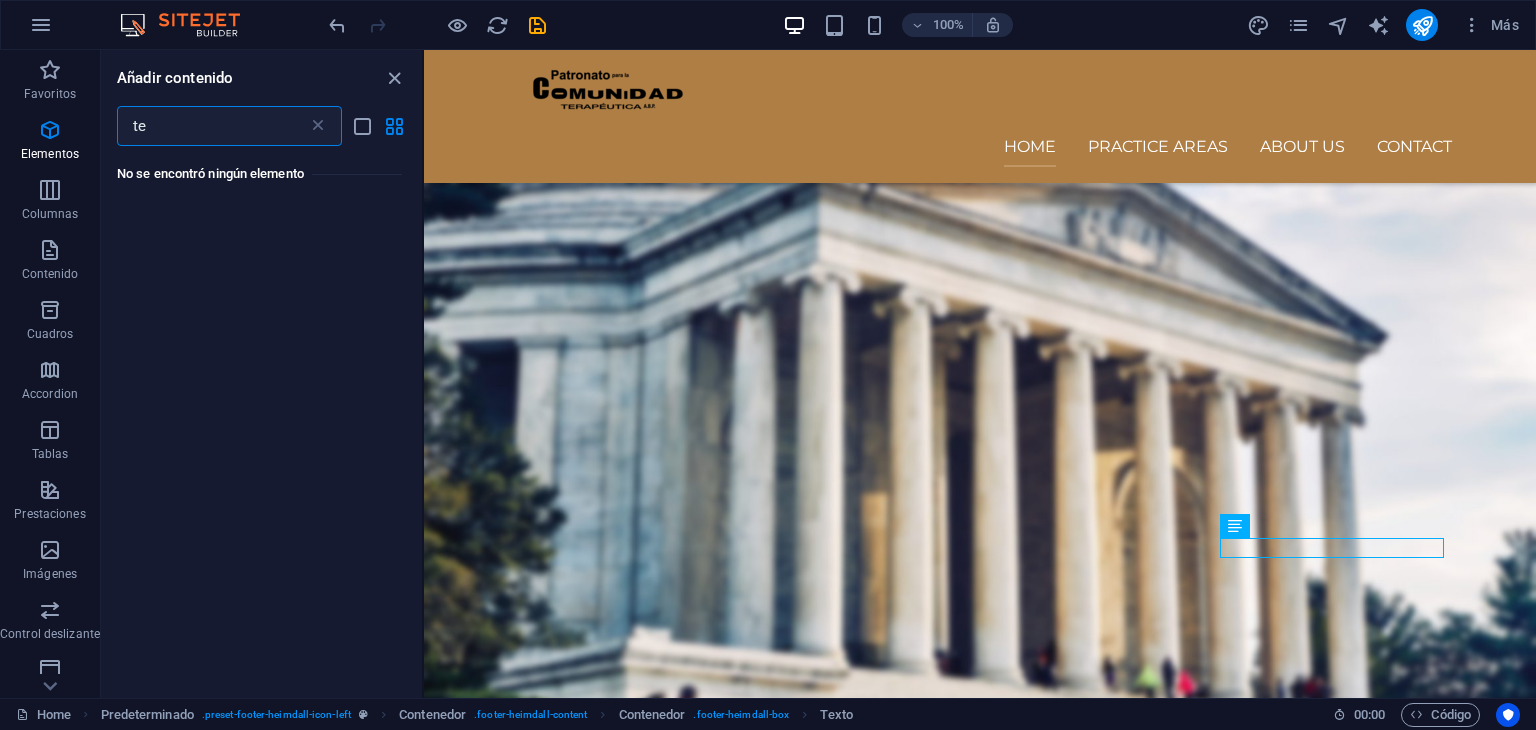 type on "t" 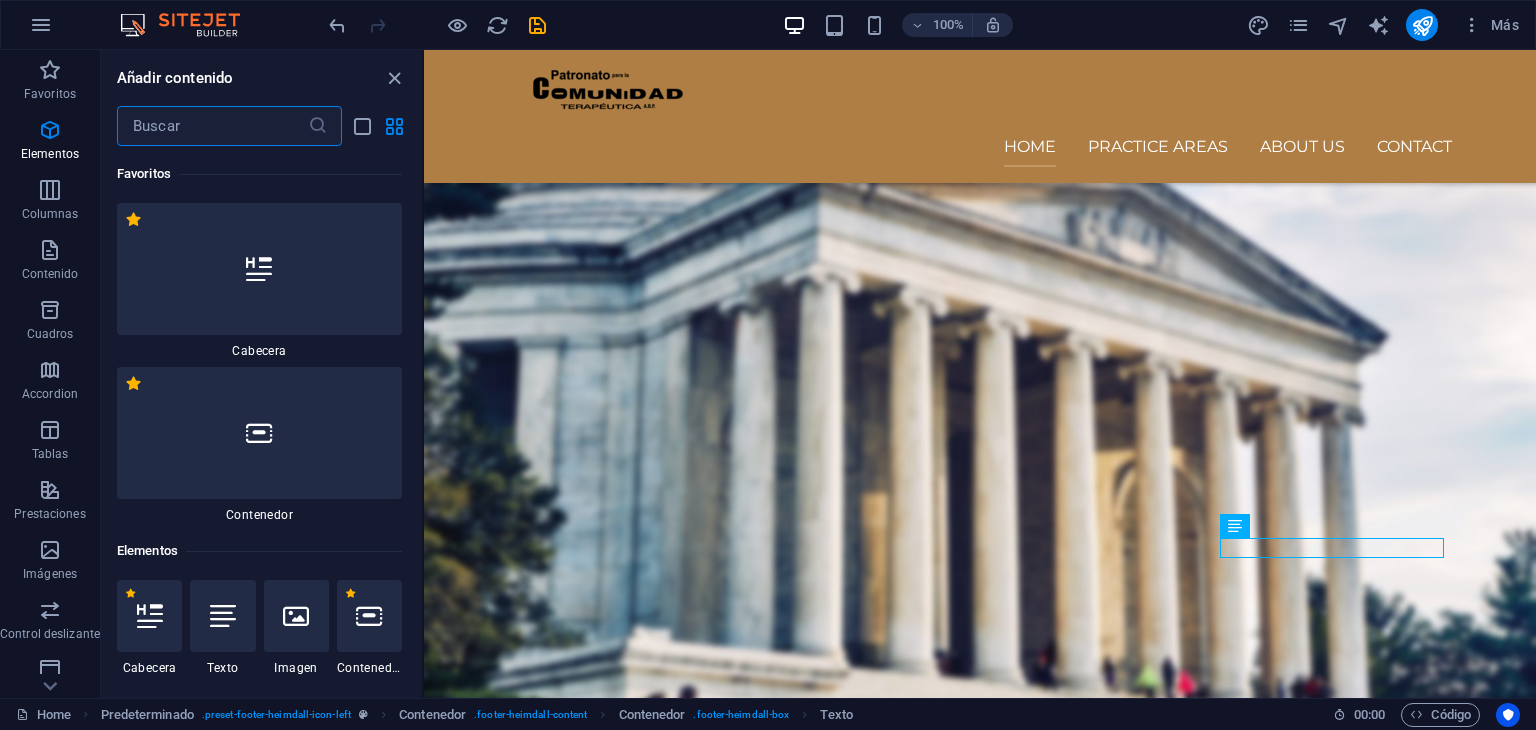 type on "t" 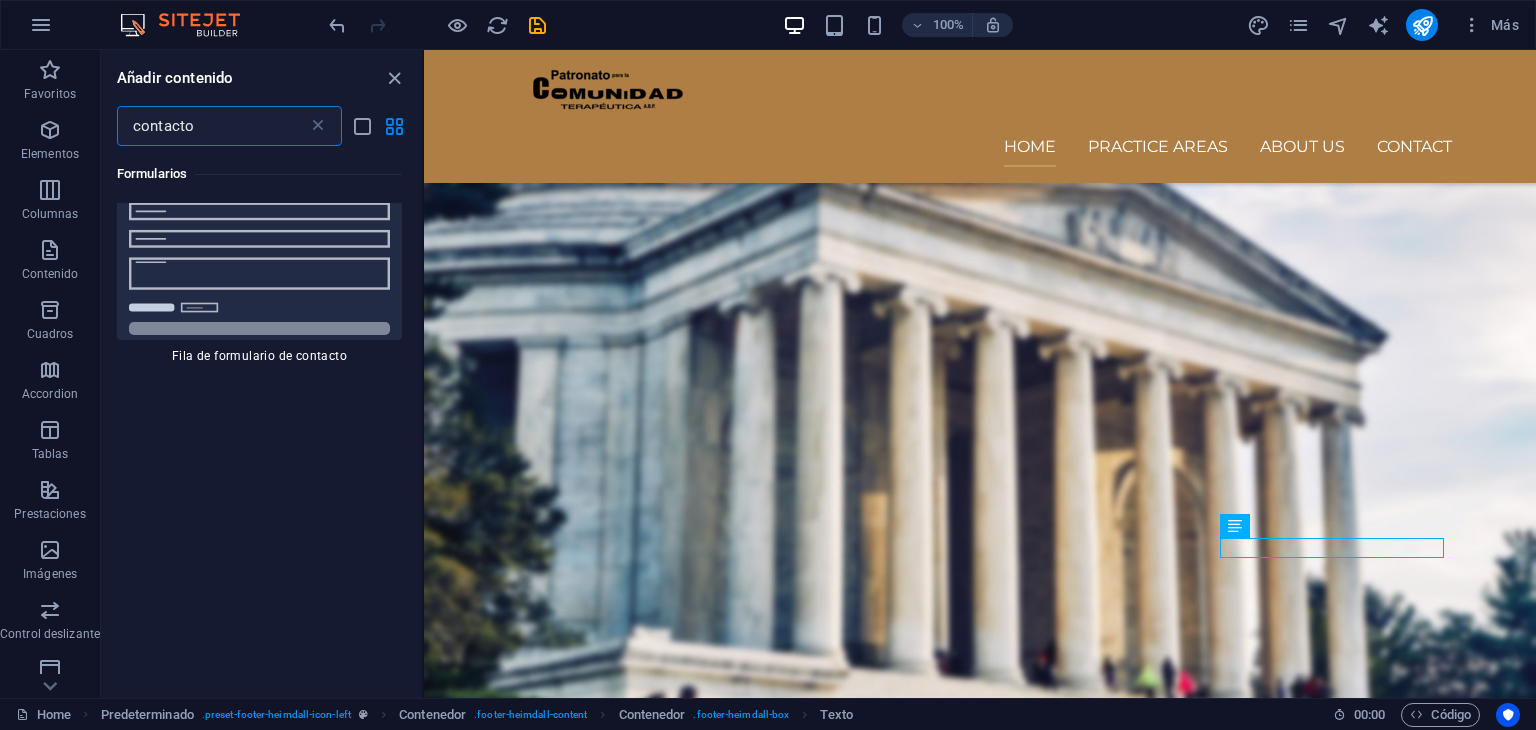 scroll, scrollTop: 638, scrollLeft: 0, axis: vertical 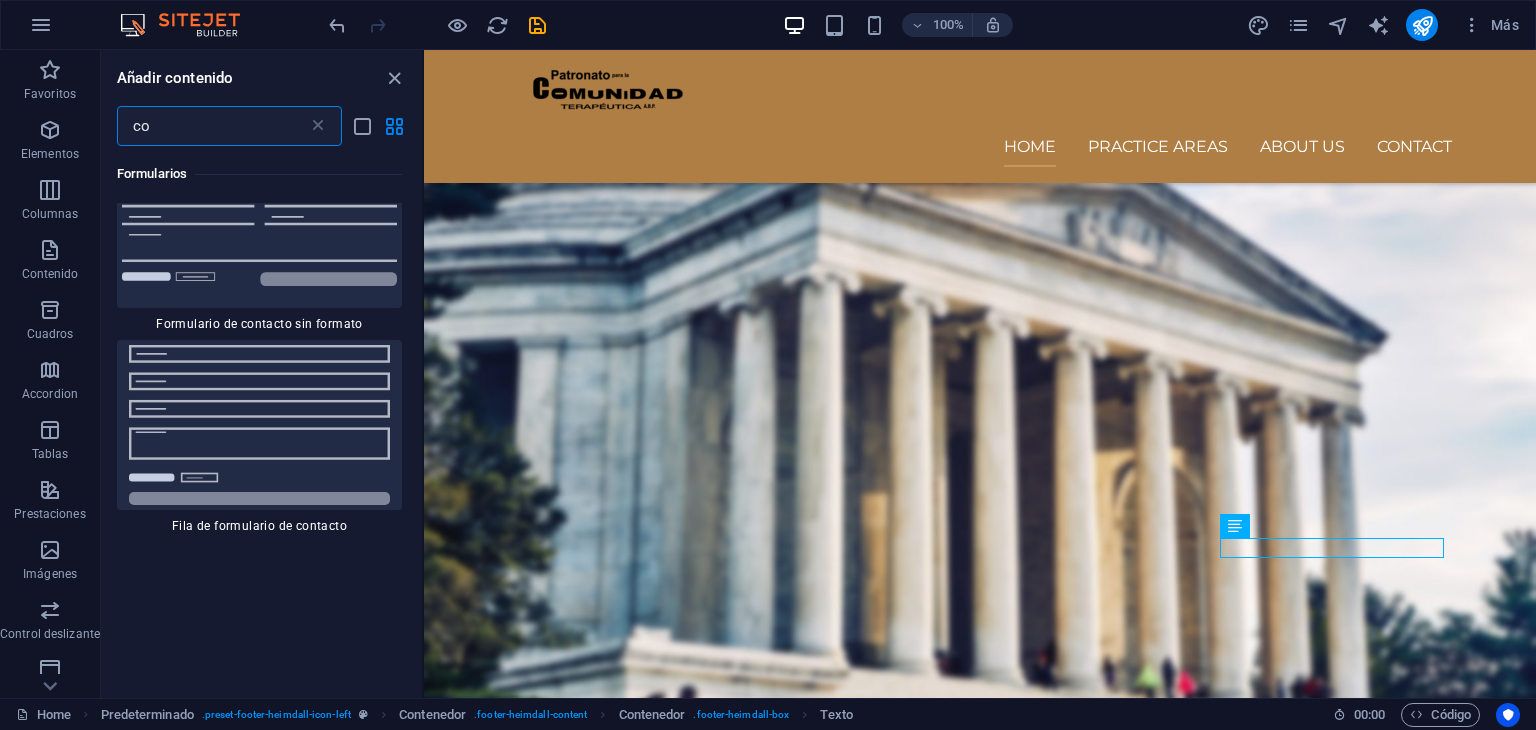 type on "c" 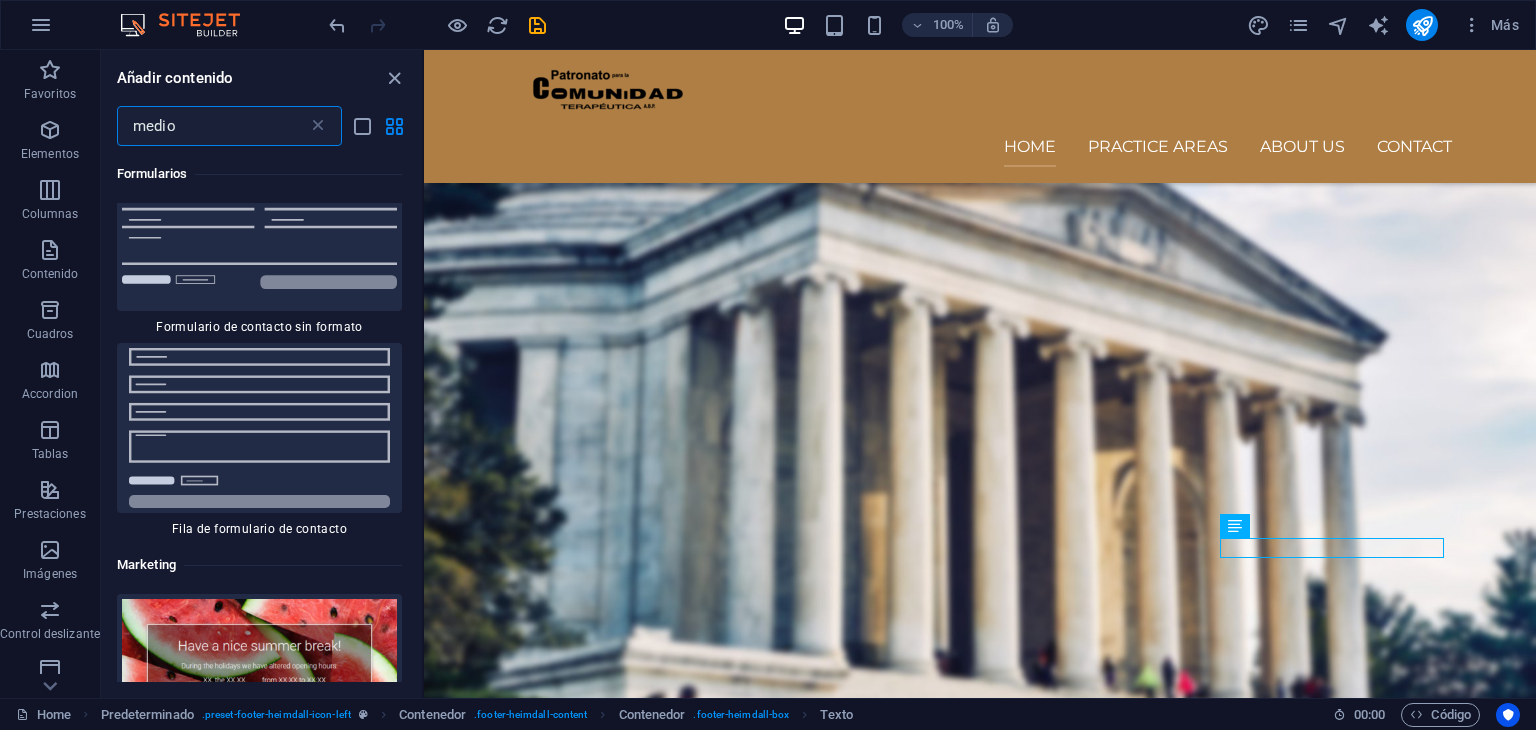 scroll, scrollTop: 0, scrollLeft: 0, axis: both 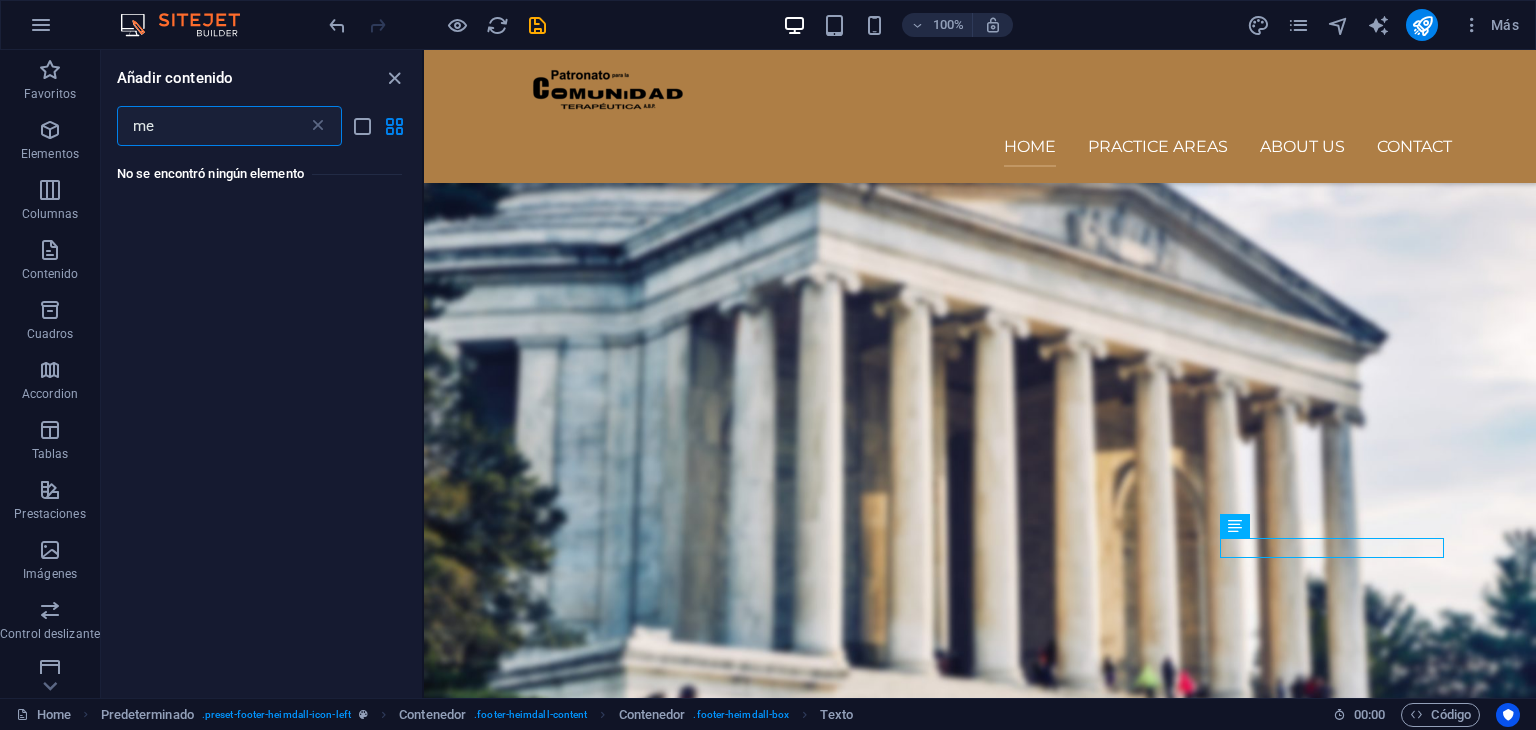 type on "m" 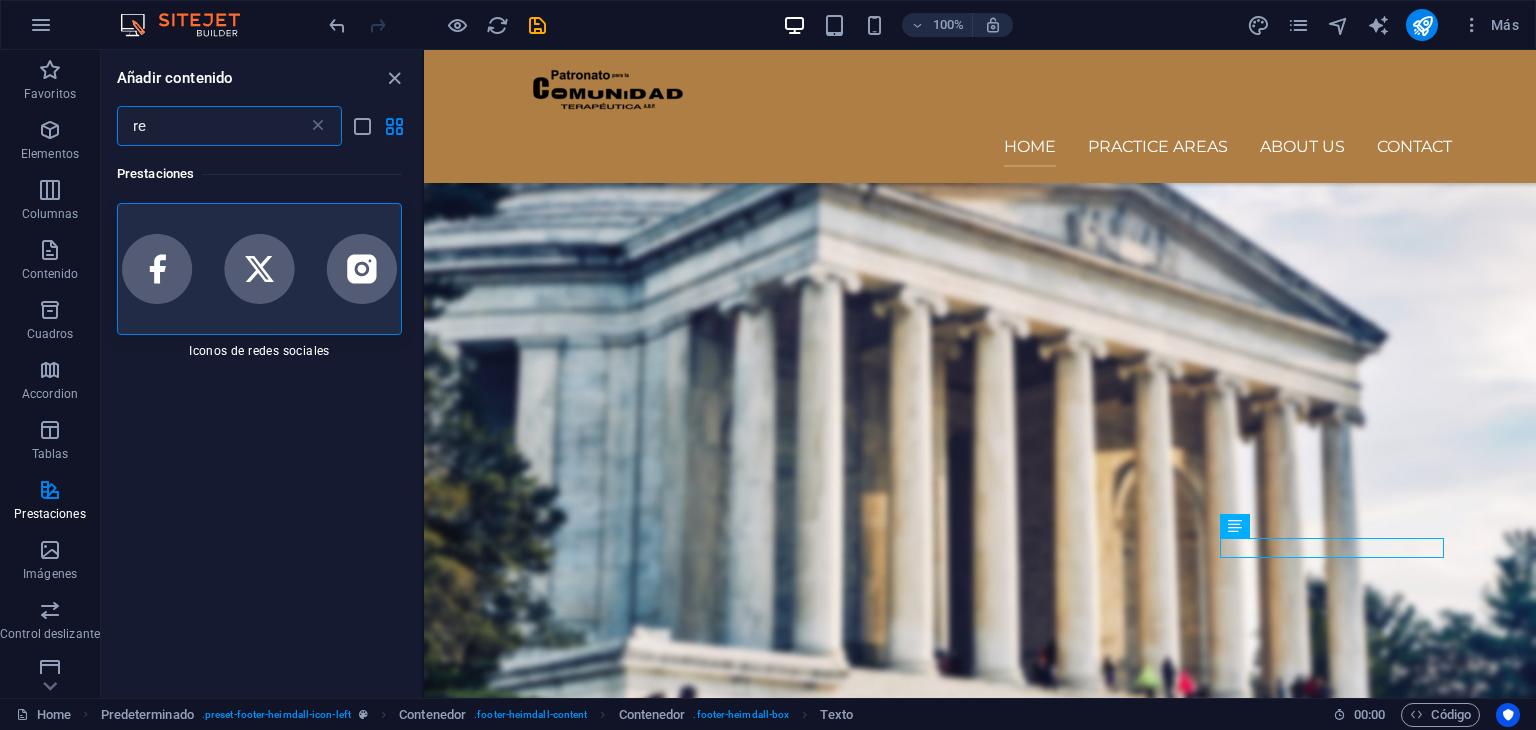 type on "r" 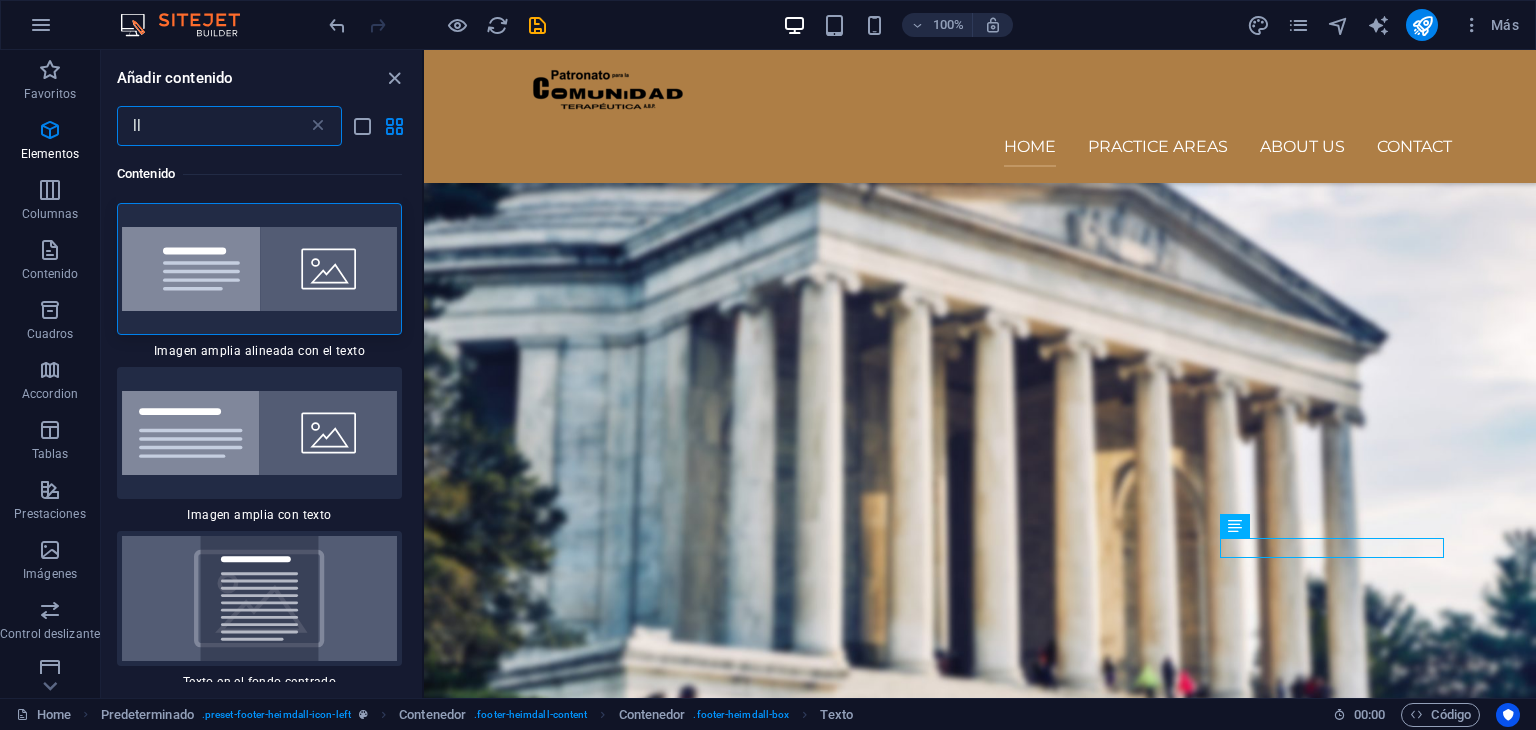 type on "l" 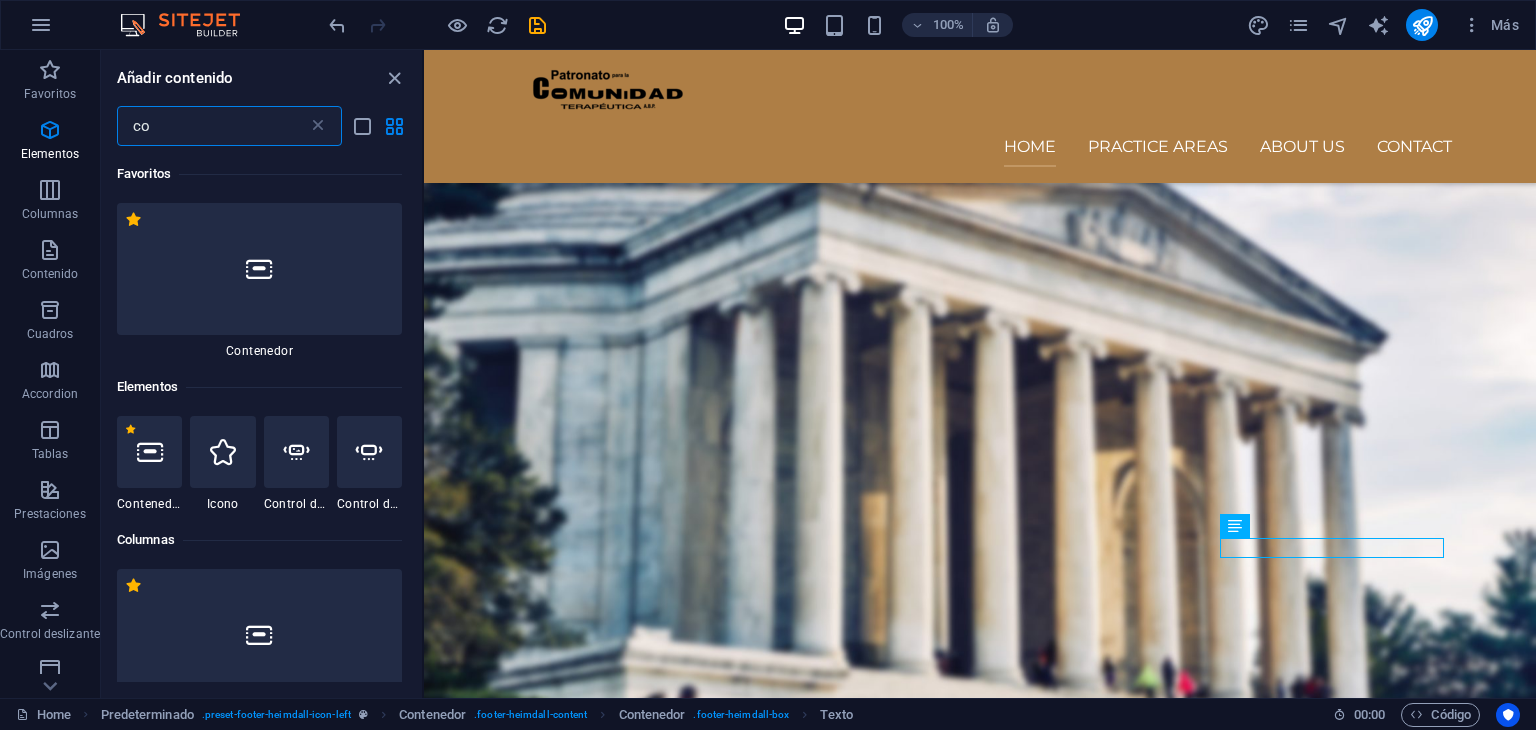 type on "c" 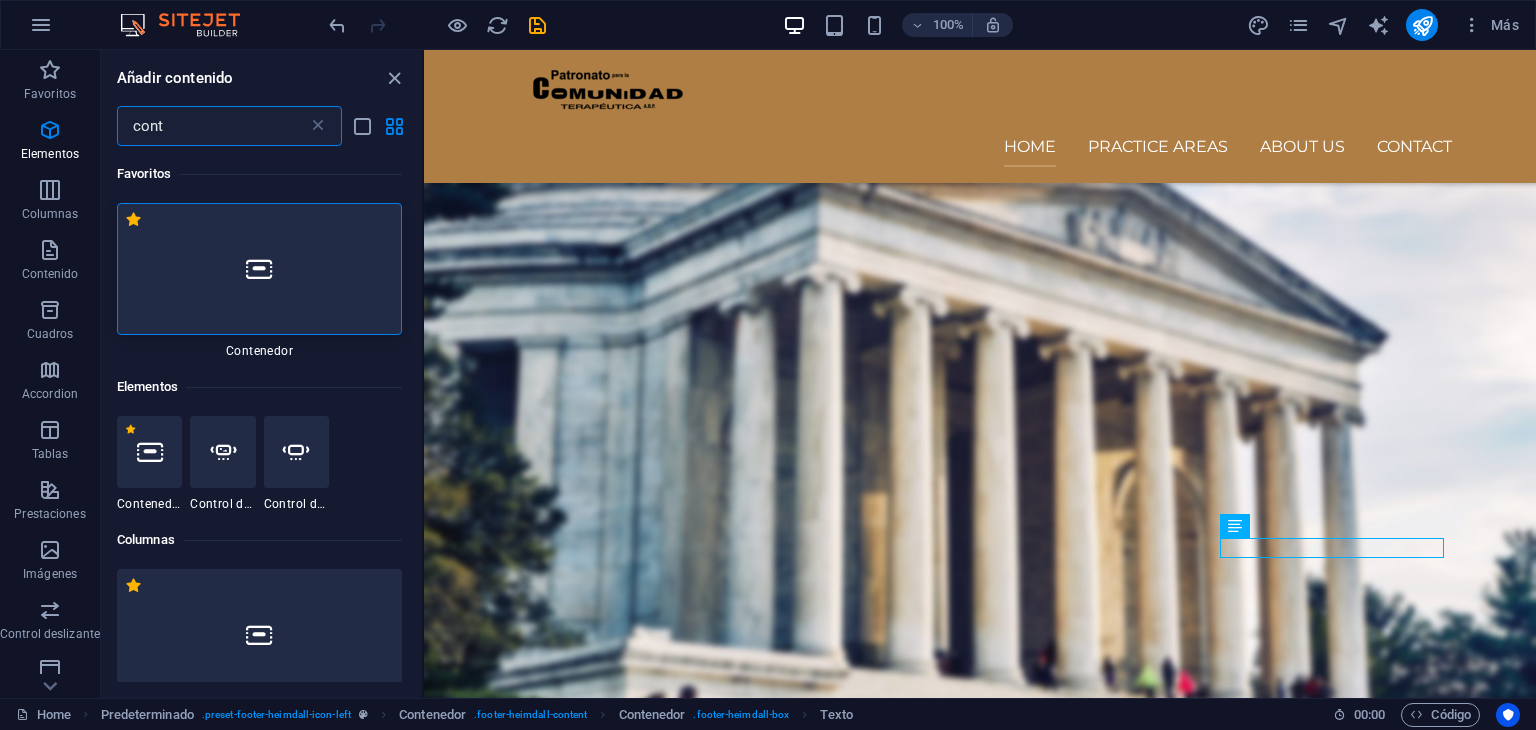 type on "conta" 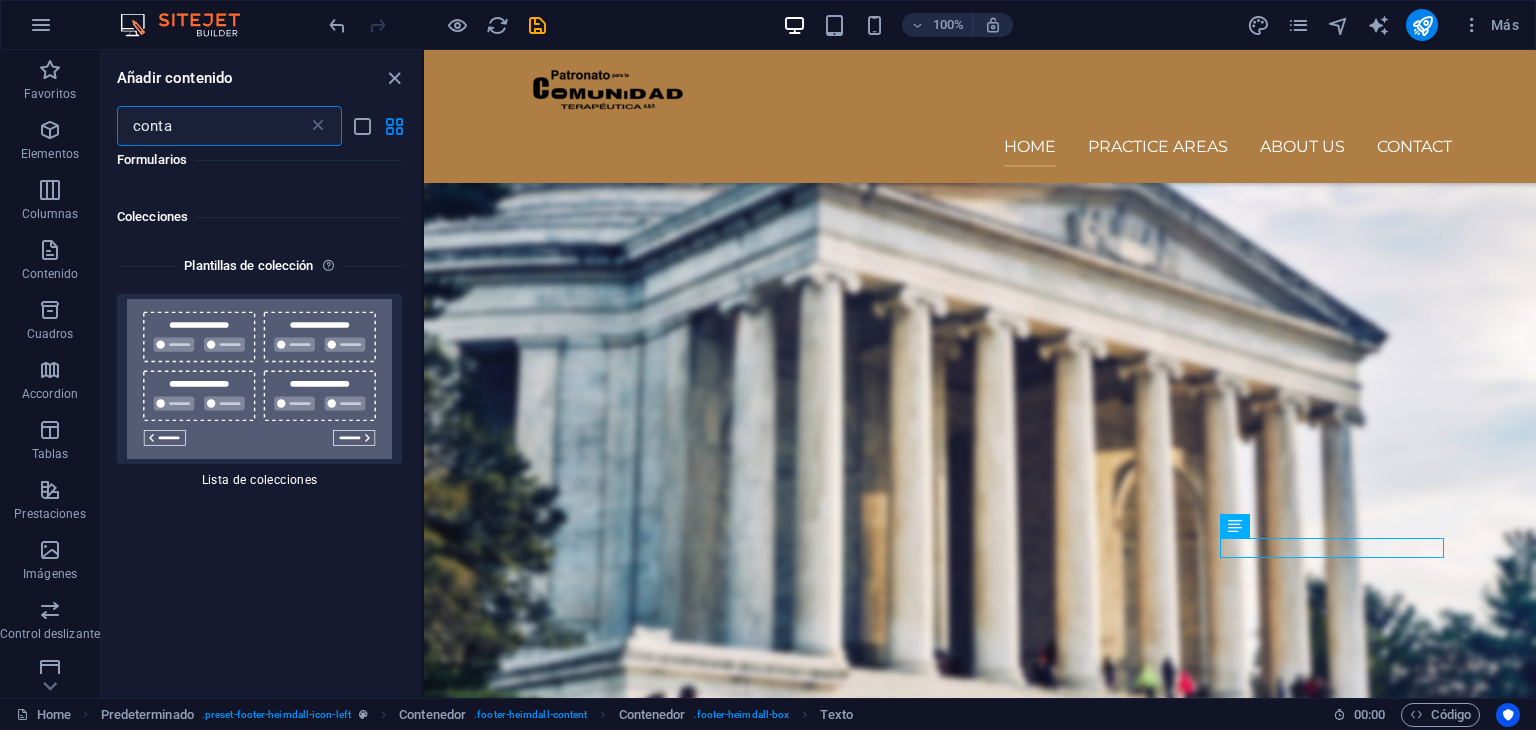 scroll, scrollTop: 4766, scrollLeft: 0, axis: vertical 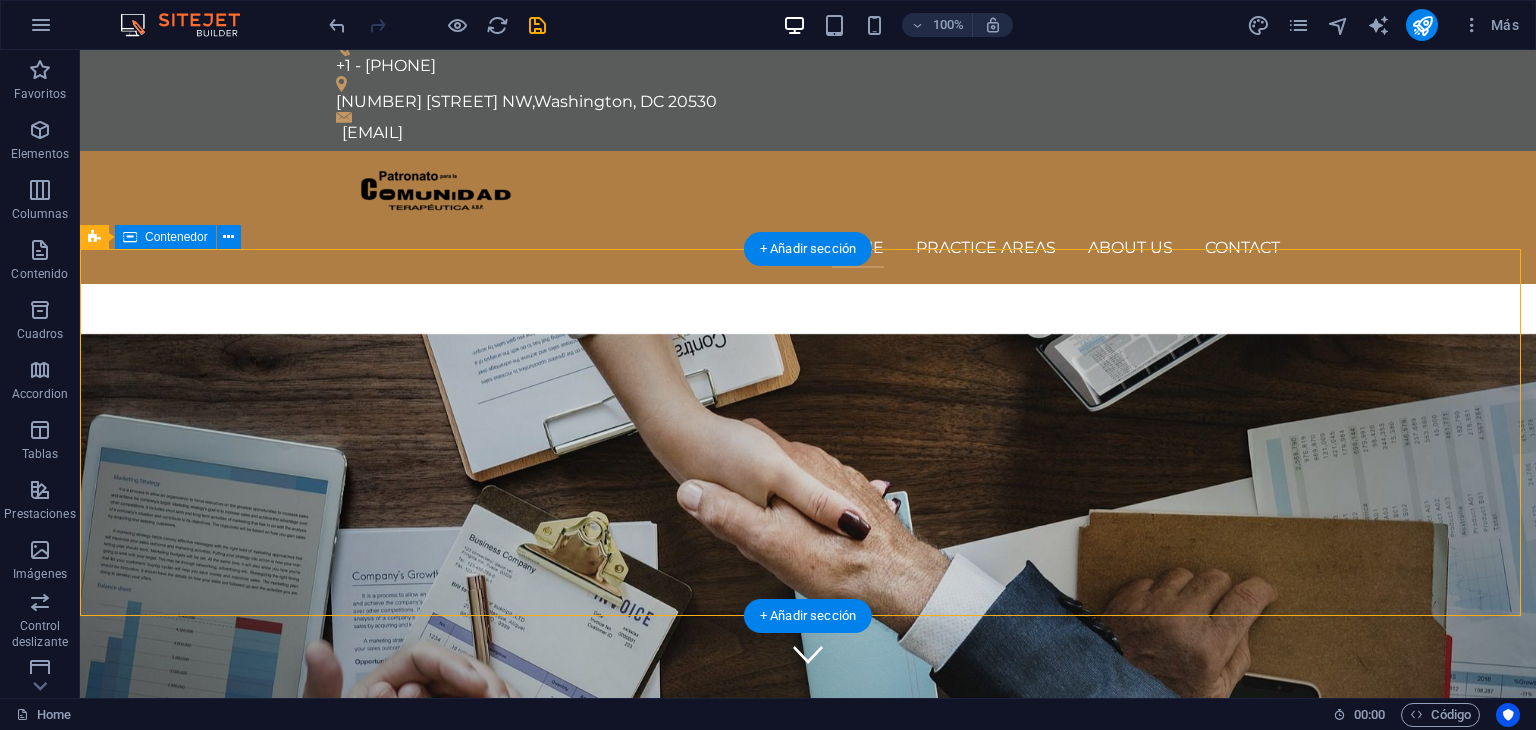 drag, startPoint x: 240, startPoint y: 557, endPoint x: 96, endPoint y: 727, distance: 222.79138 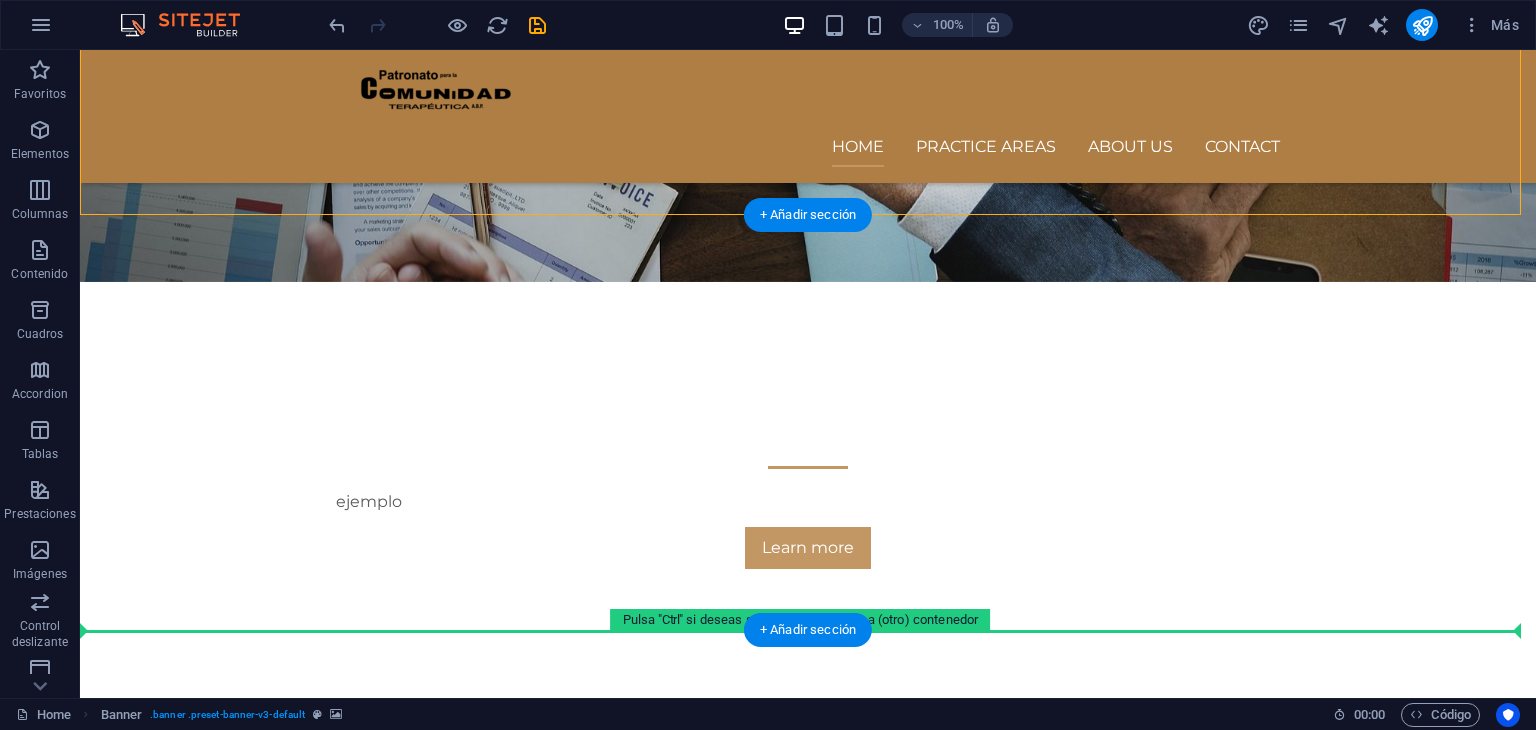 scroll, scrollTop: 307, scrollLeft: 0, axis: vertical 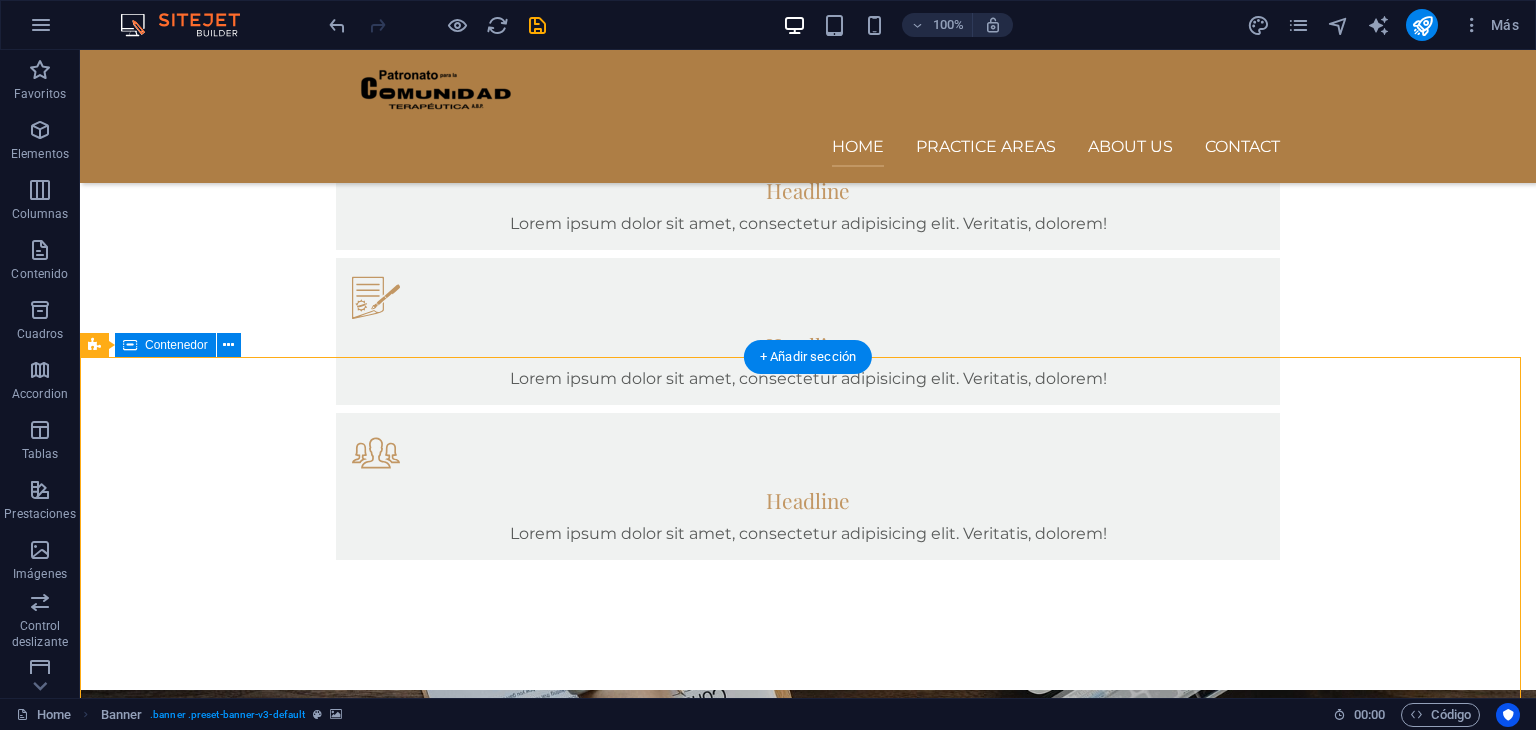 click on "+1 - [PHONE] [NUMBER] [STREET] ,  [CITY], [STATE]   [ZIP] [EMAIL] Home Practice Areas About us Contact Our services for you Headline Lorem ipsum dolor sit amet, consectetur adipisicing elit. Veritatis, dolorem! Headline Lorem ipsum dolor sit amet, consectetur adipisicing elit. Veritatis, dolorem! Headline Lorem ipsum dolor sit amet, consectetur adipisicing elit. Veritatis, dolorem! We protect your rights ejemplo Learn more Become our client SUCCESSFUL CASES  800   SATISFIED CLIENTS 558 YEARS OF EXPERIENCE  20  Y QUALIFIED LAWYERS  18 Our PRACTICE AREAS Personal Injury Lorem ipsum dolor sit amet, consectetur adipisicing elit. Veritatis, dolorem!  Read more Industrial Injury Lorem ipsum dolor sit amet, consectetur adipisicing elit. Veritatis, dolorem!  Read more Insurance Claims Lorem ipsum dolor sit amet, consectetur adipisicing elit. Veritatis, dolorem!  Read more See all our practice areas Explore our site Home Practice Areas About us Contact Legal Notice" at bounding box center [808, 3166] 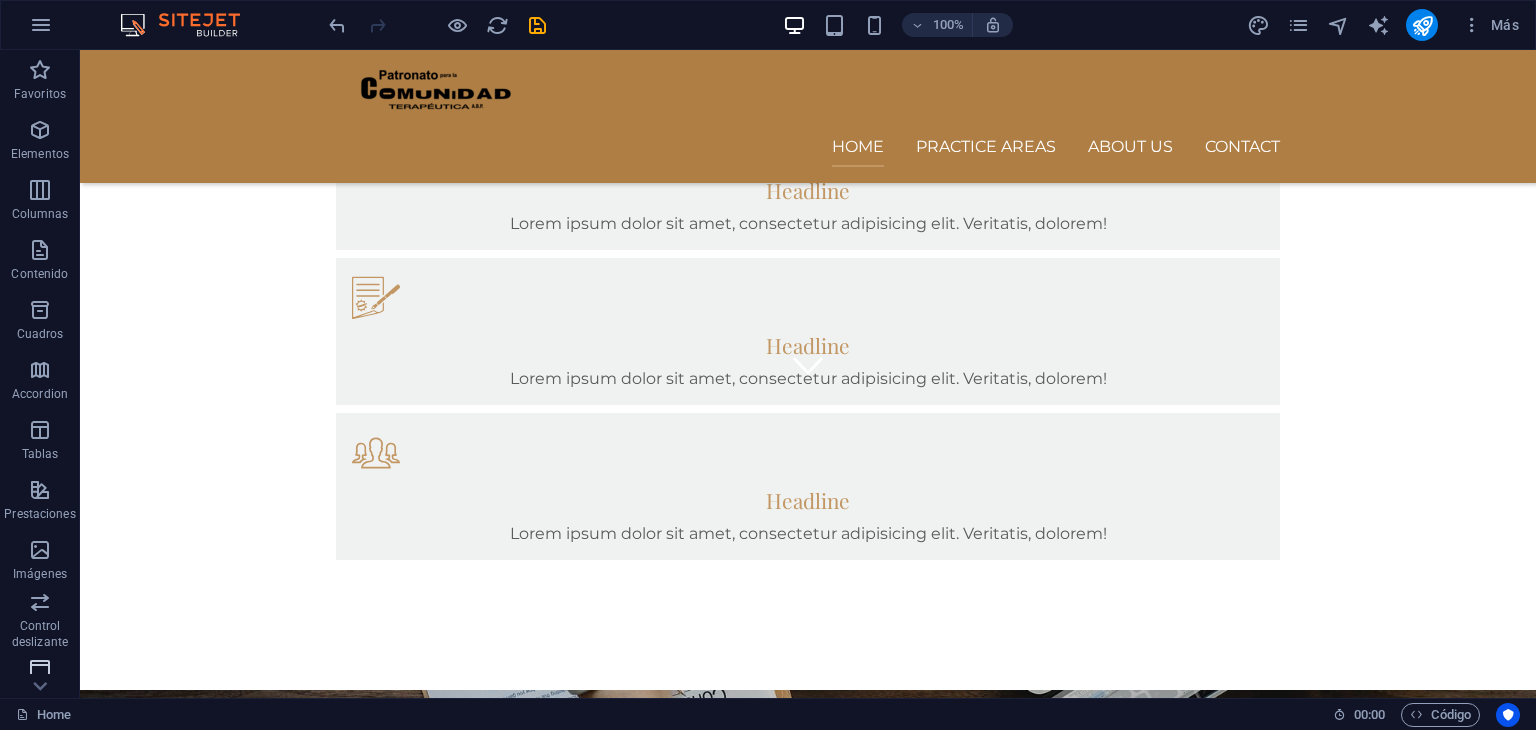 scroll, scrollTop: 252, scrollLeft: 0, axis: vertical 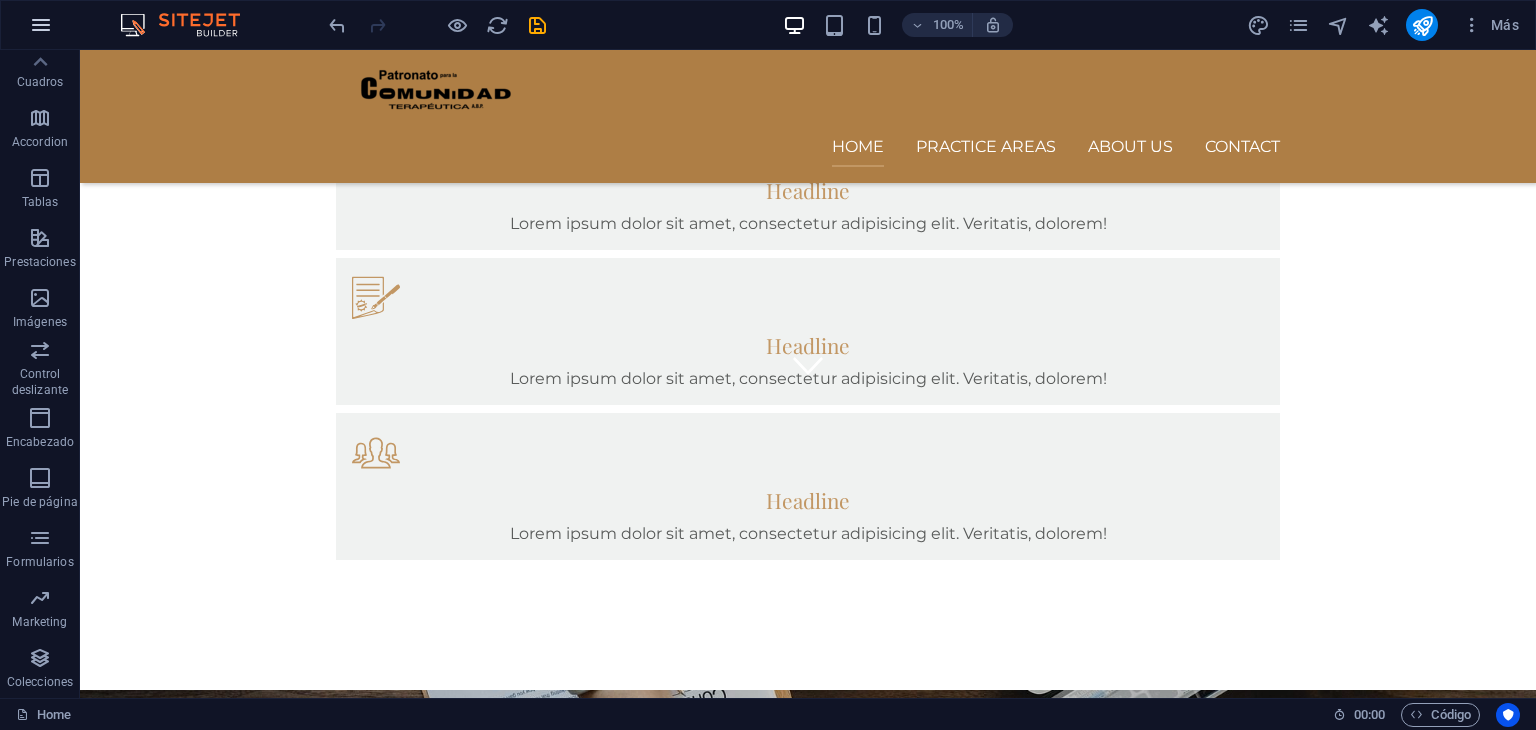 click at bounding box center [41, 25] 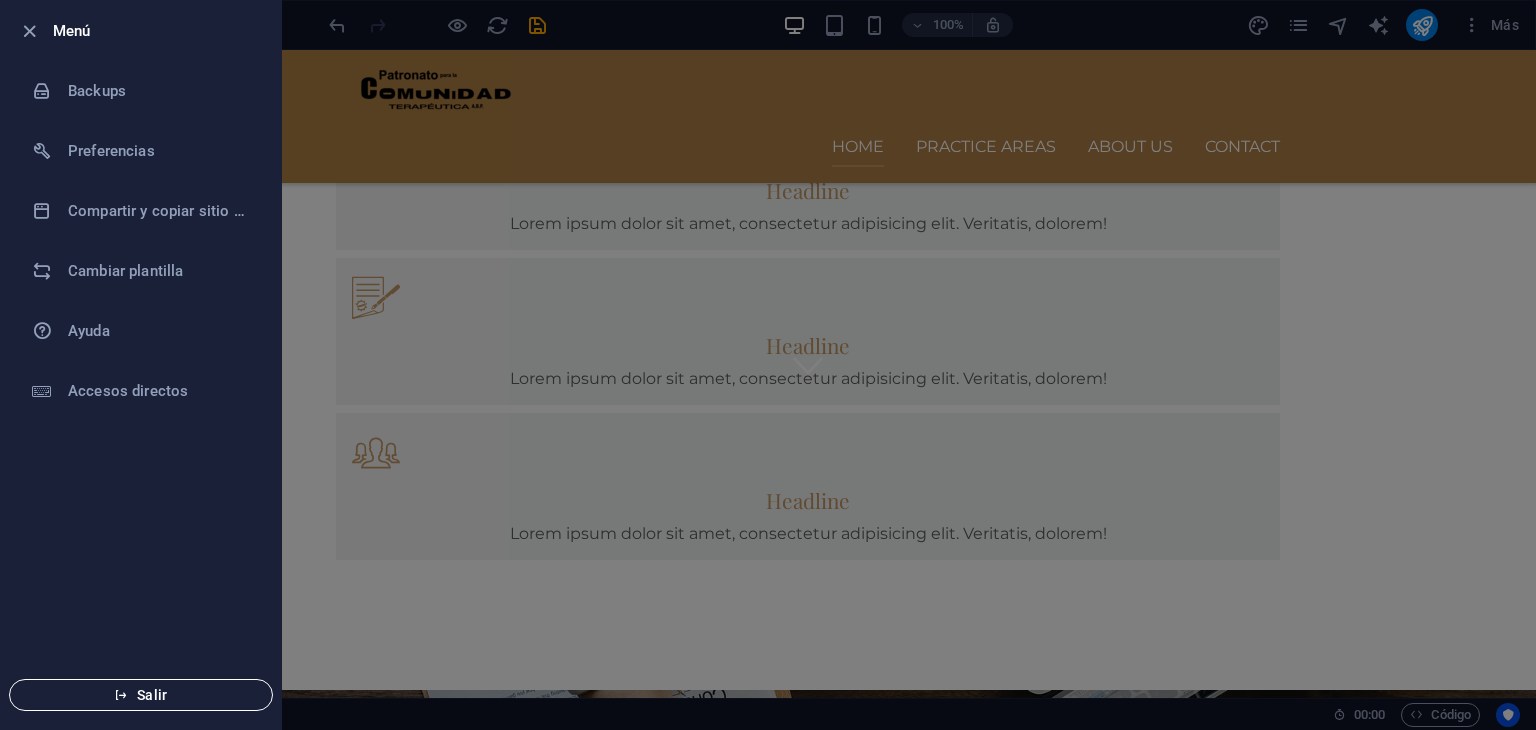 click on "Salir" at bounding box center (141, 695) 